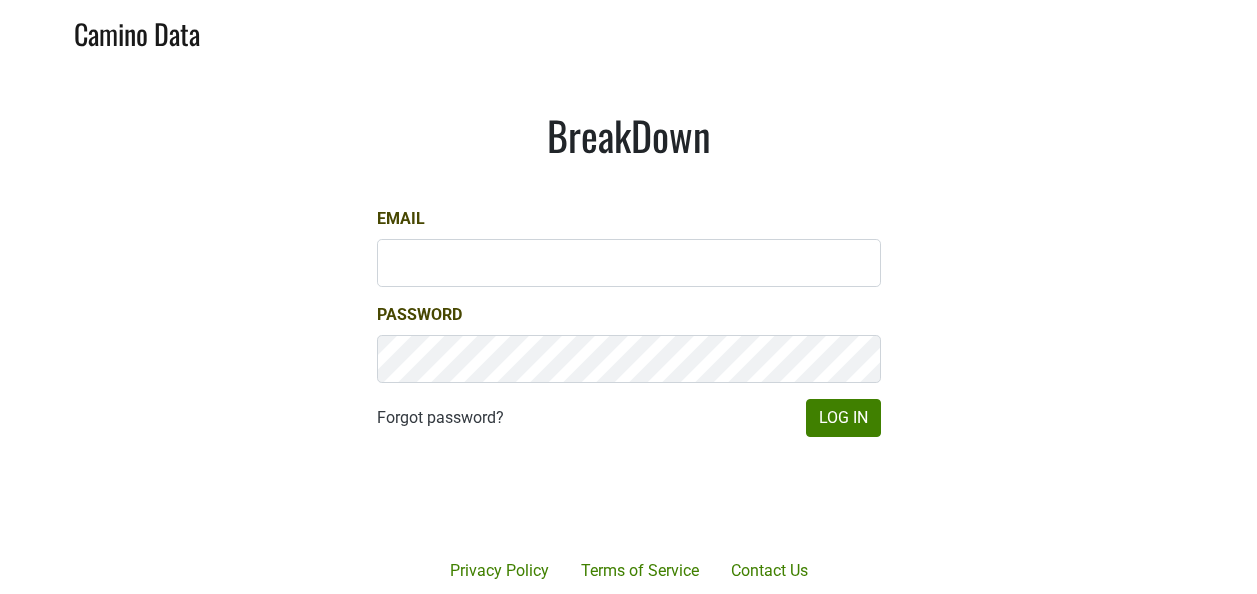 scroll, scrollTop: 0, scrollLeft: 0, axis: both 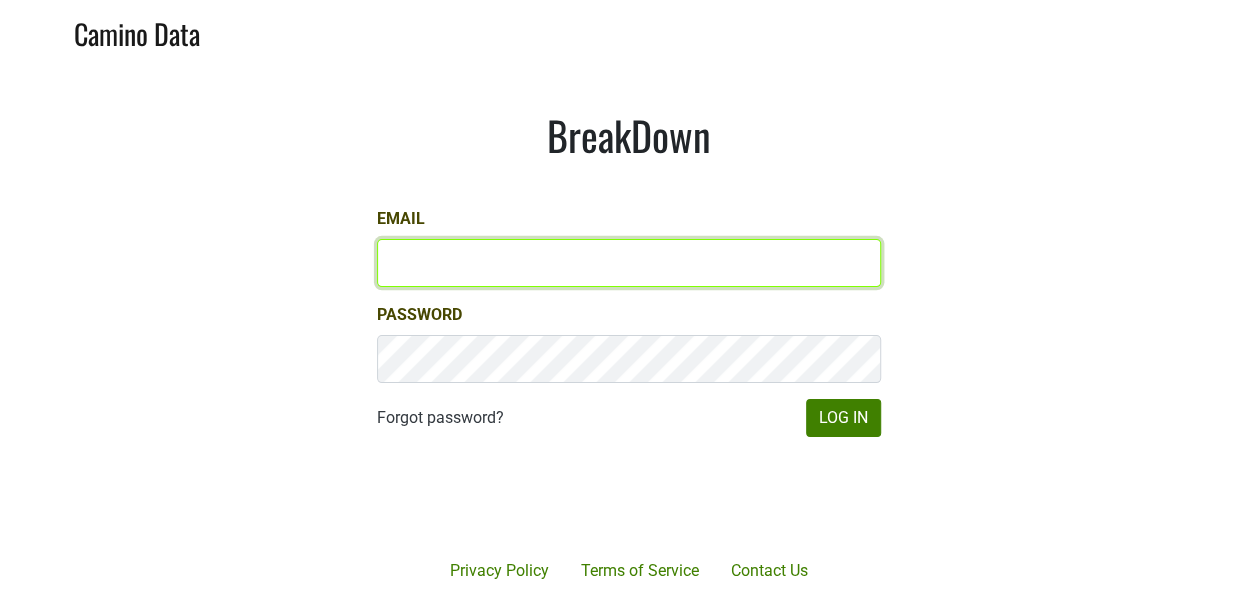 click on "Email" at bounding box center (629, 263) 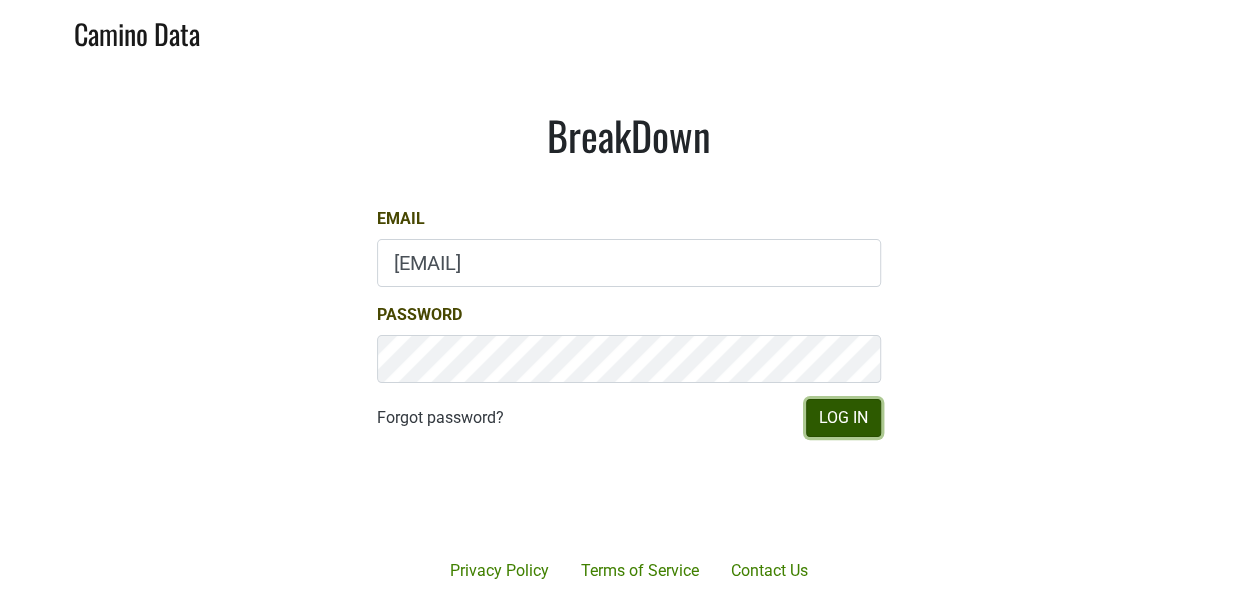 click on "Log In" at bounding box center [843, 418] 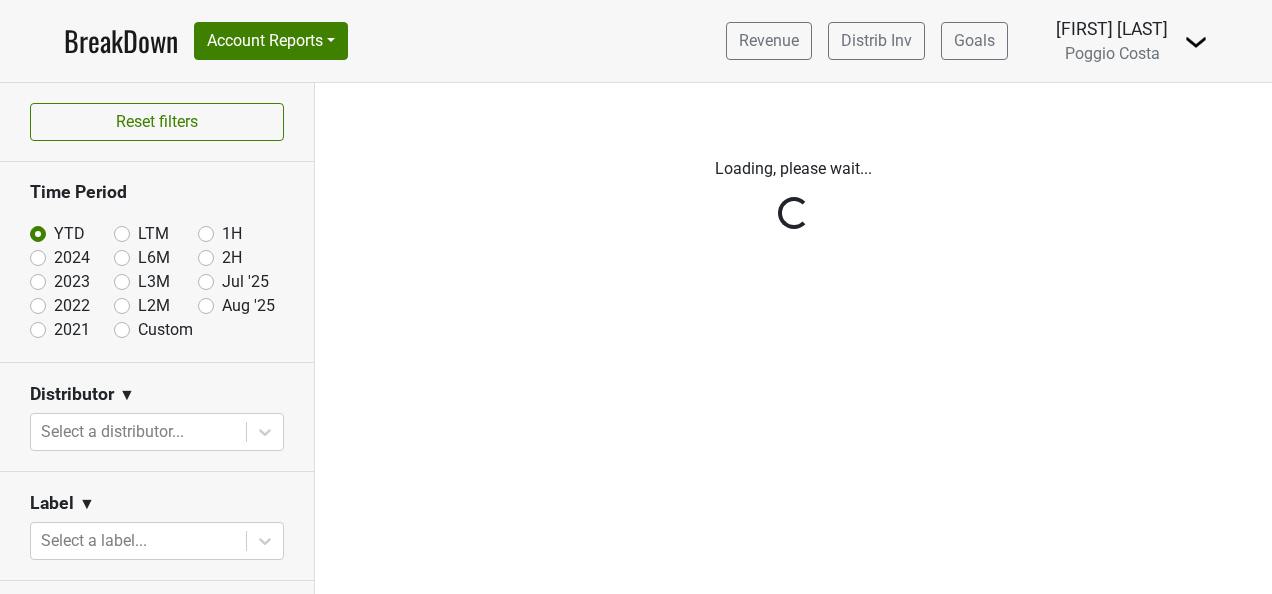 scroll, scrollTop: 0, scrollLeft: 0, axis: both 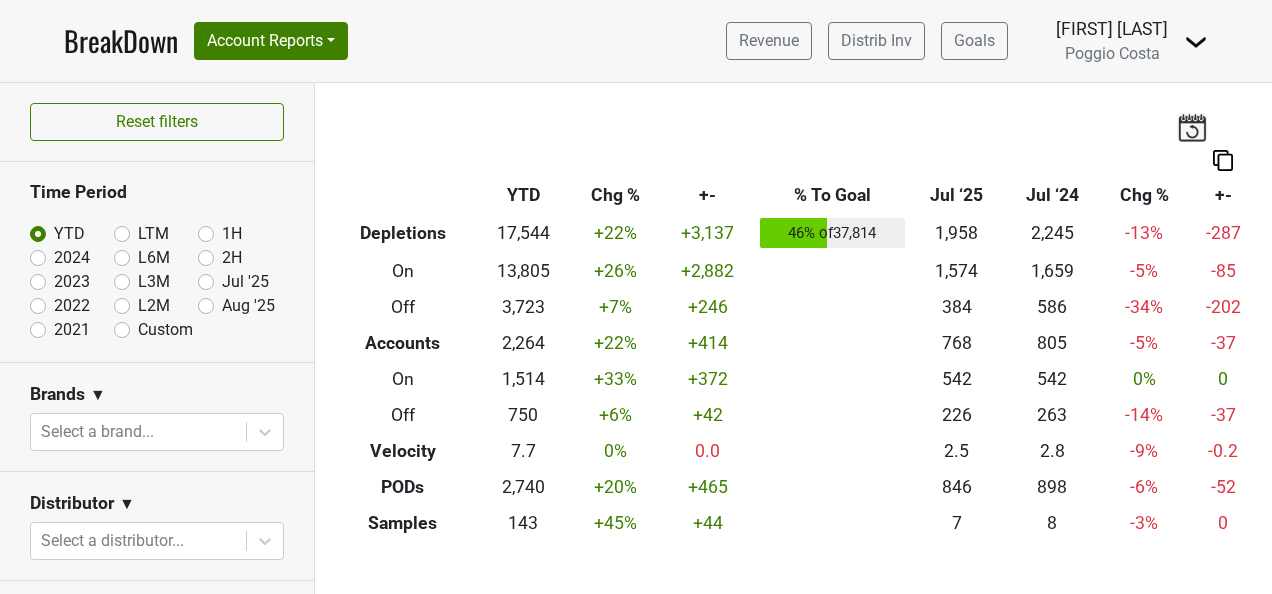 click on "Jul '25" at bounding box center [245, 282] 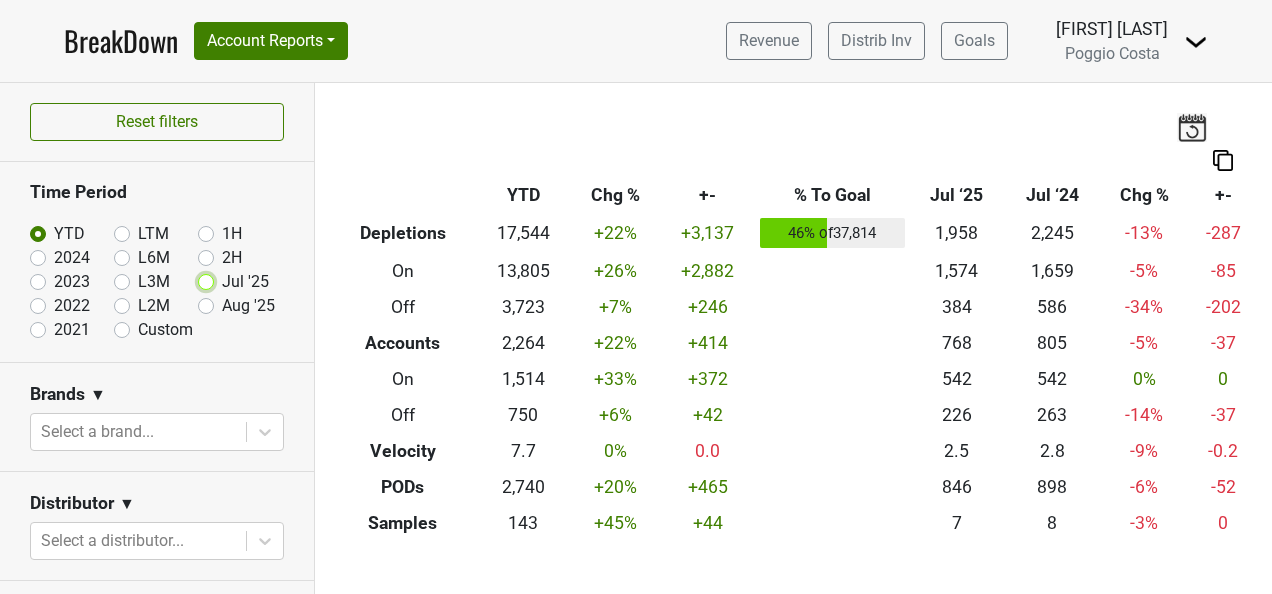 click on "Jul '25" at bounding box center (238, 280) 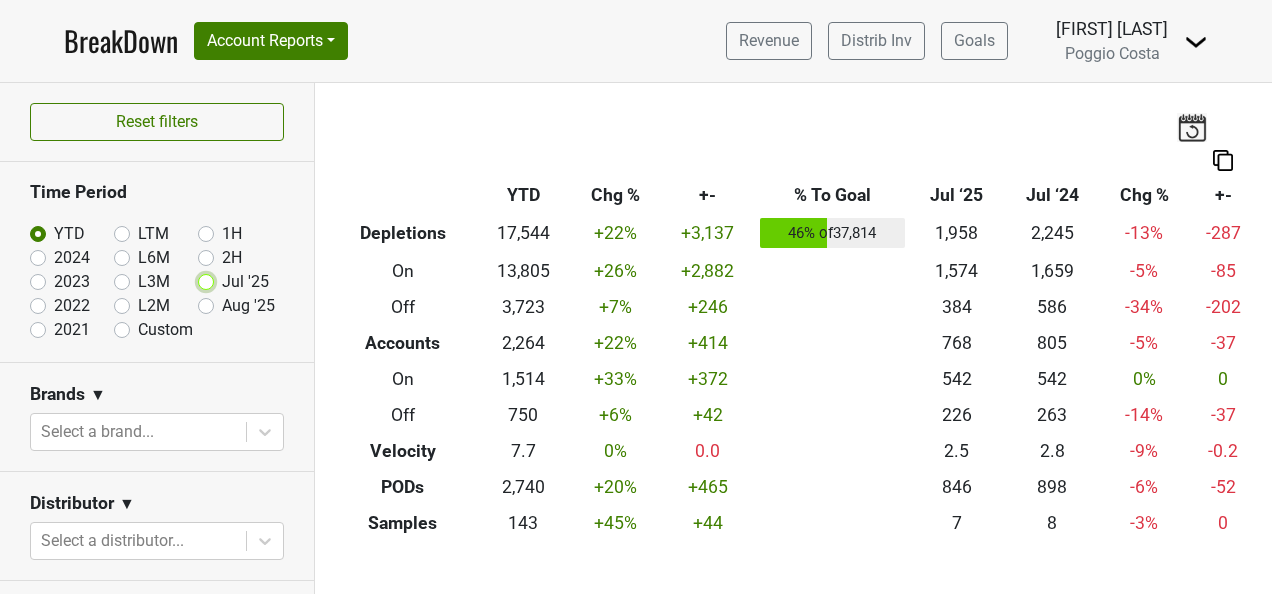 radio on "true" 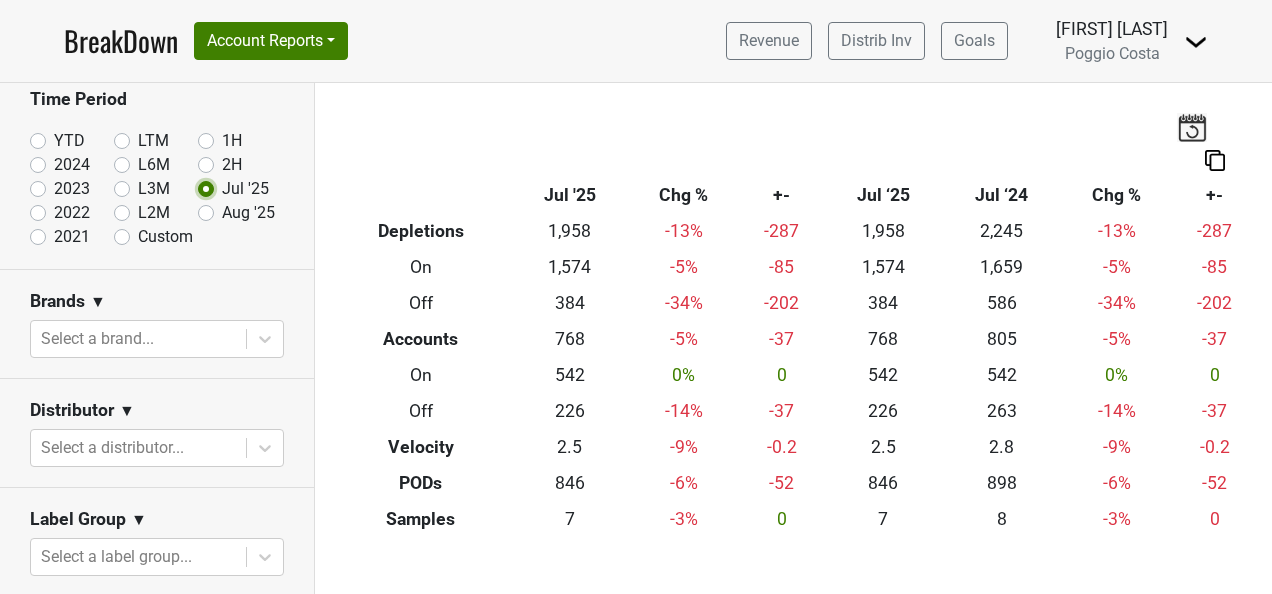 scroll, scrollTop: 200, scrollLeft: 0, axis: vertical 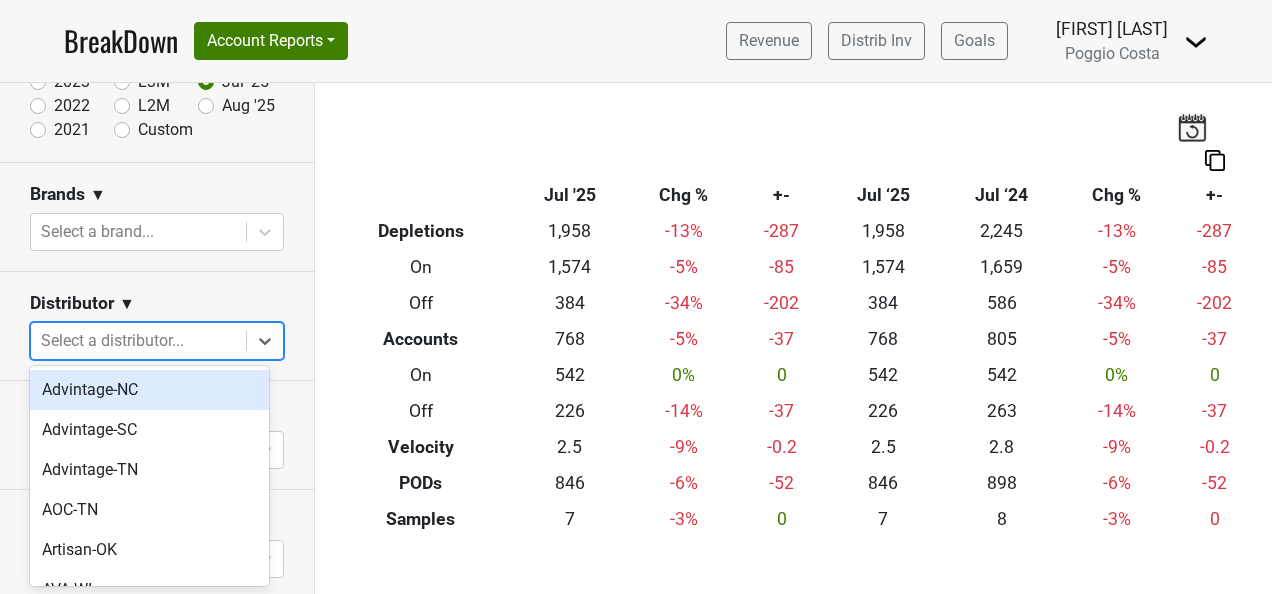 click at bounding box center (138, 341) 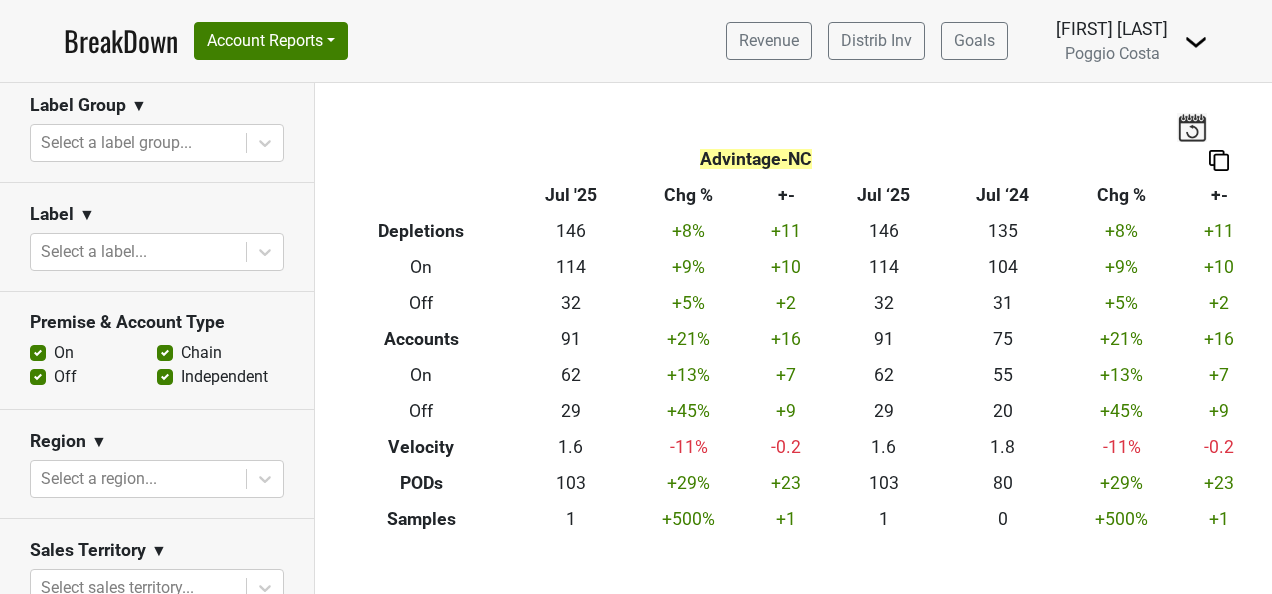 scroll, scrollTop: 600, scrollLeft: 0, axis: vertical 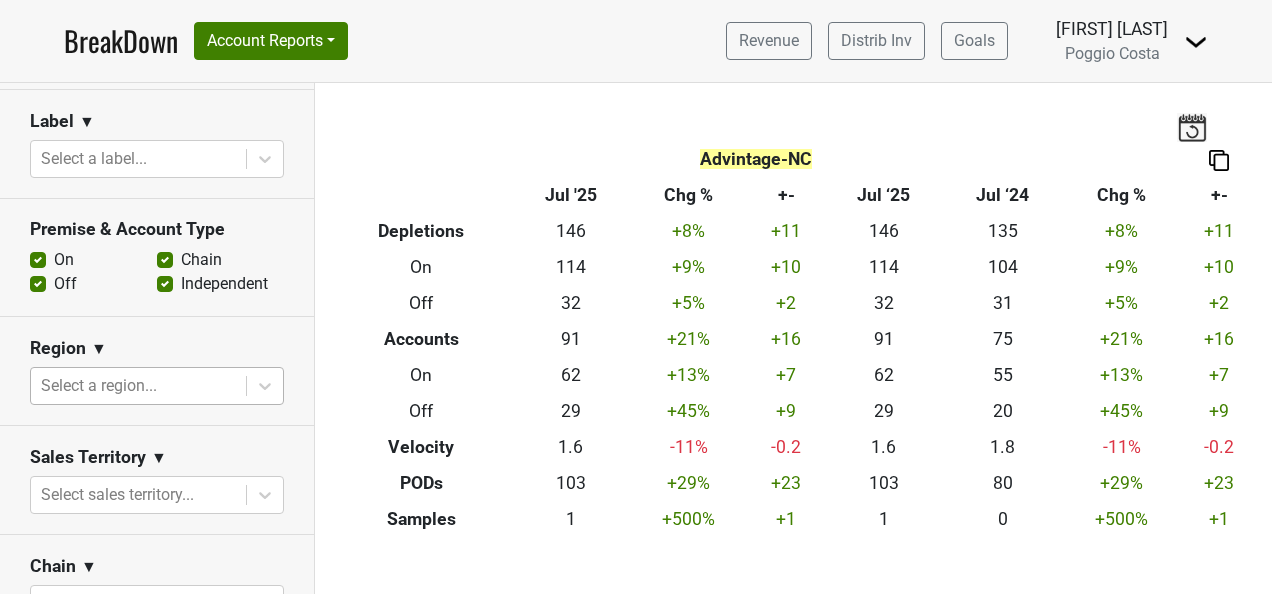 click at bounding box center (138, 386) 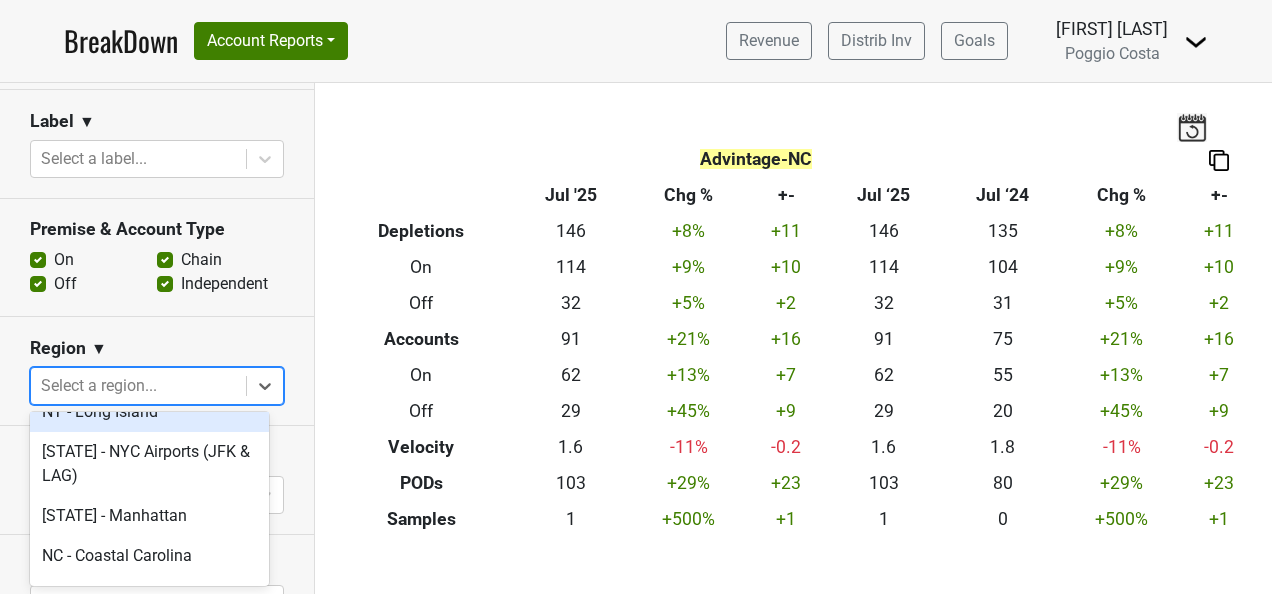 scroll, scrollTop: 4200, scrollLeft: 0, axis: vertical 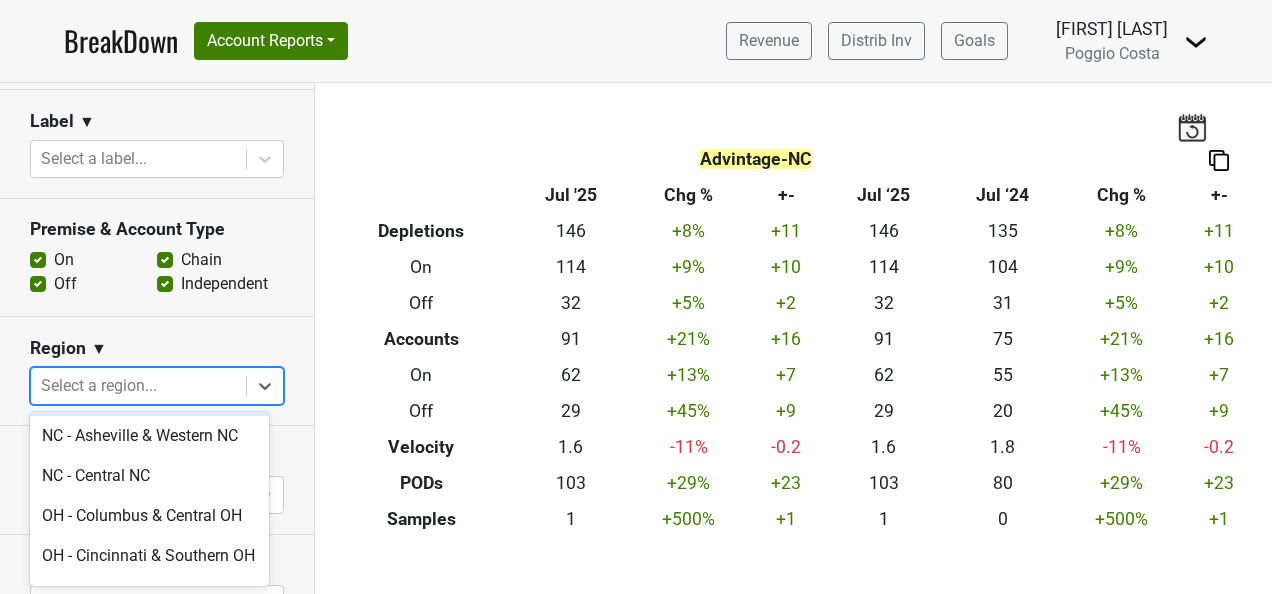 click on "NC - Charlotte Metro" at bounding box center (149, 396) 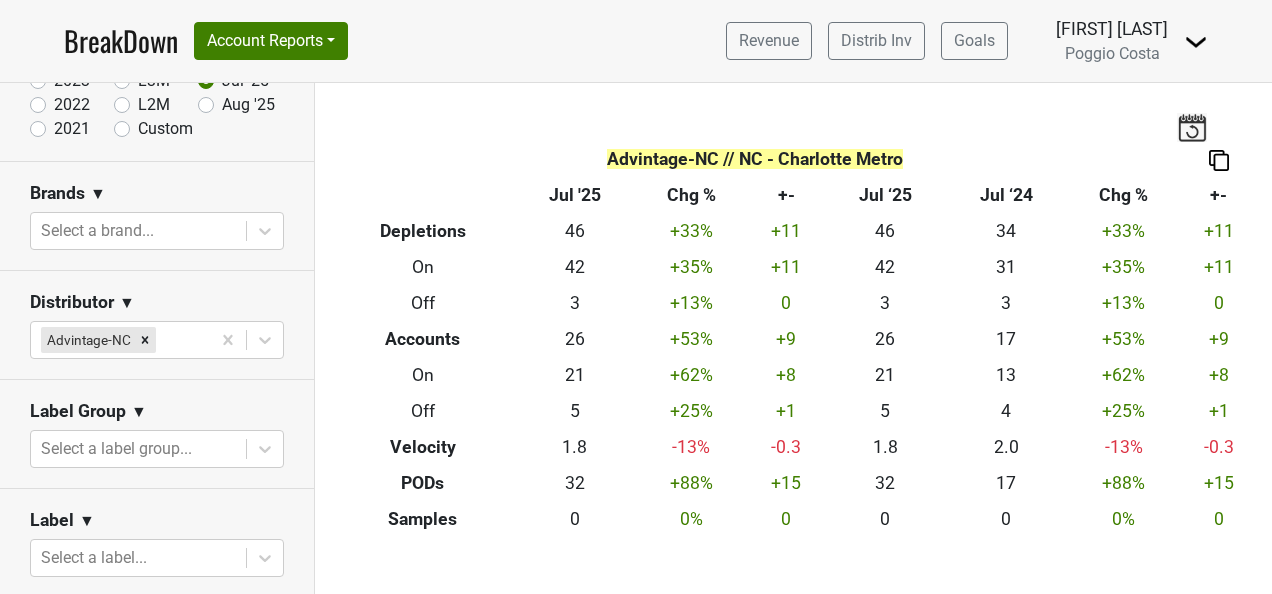 scroll, scrollTop: 200, scrollLeft: 0, axis: vertical 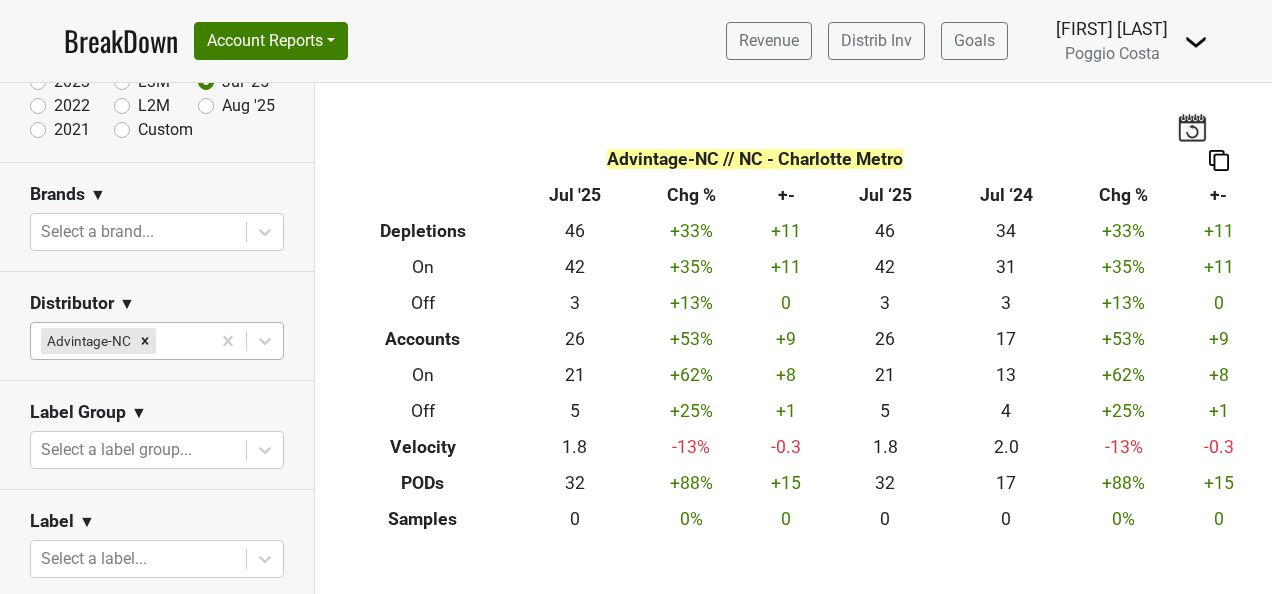 click at bounding box center (180, 341) 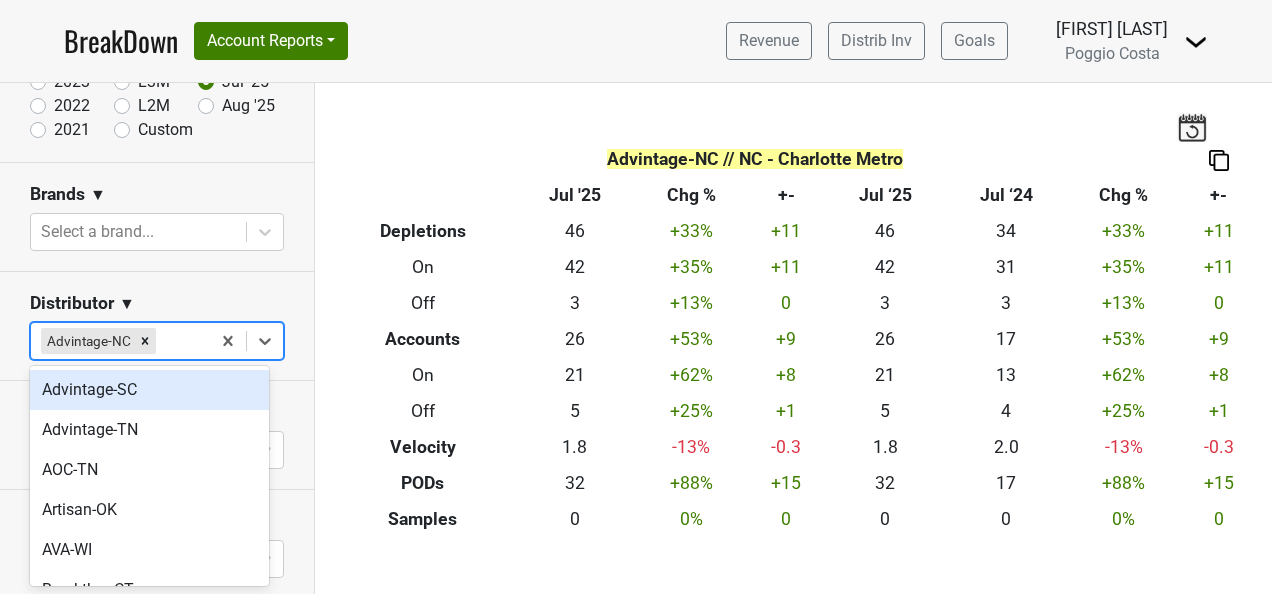 click on "Advintage-SC" at bounding box center (149, 390) 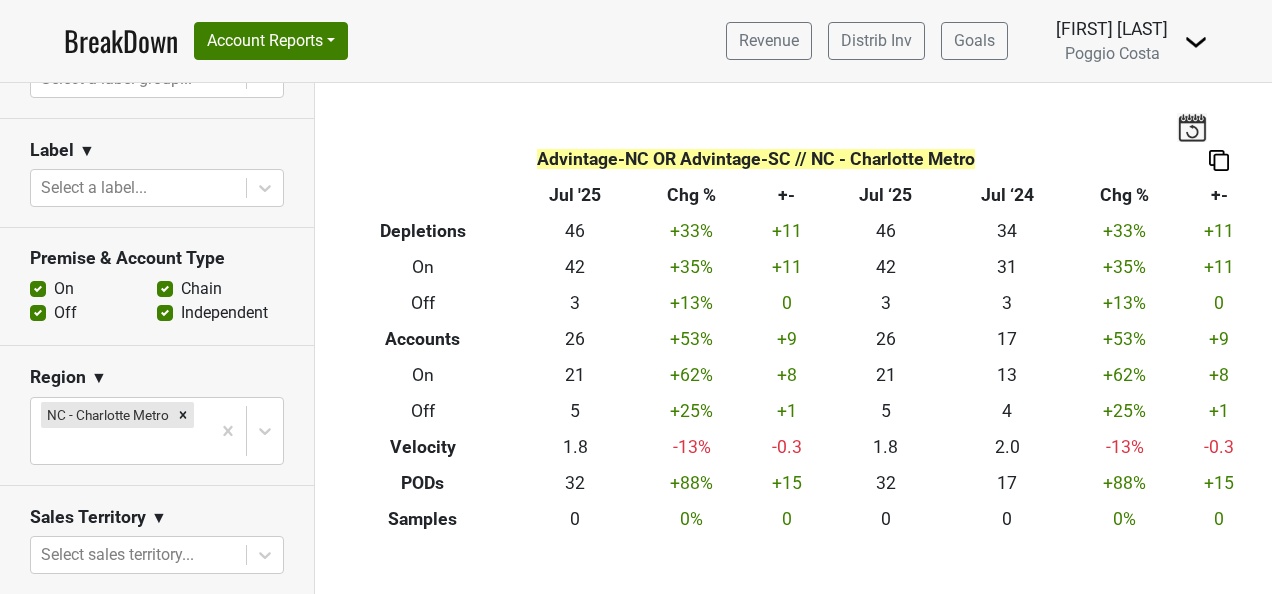 scroll, scrollTop: 700, scrollLeft: 0, axis: vertical 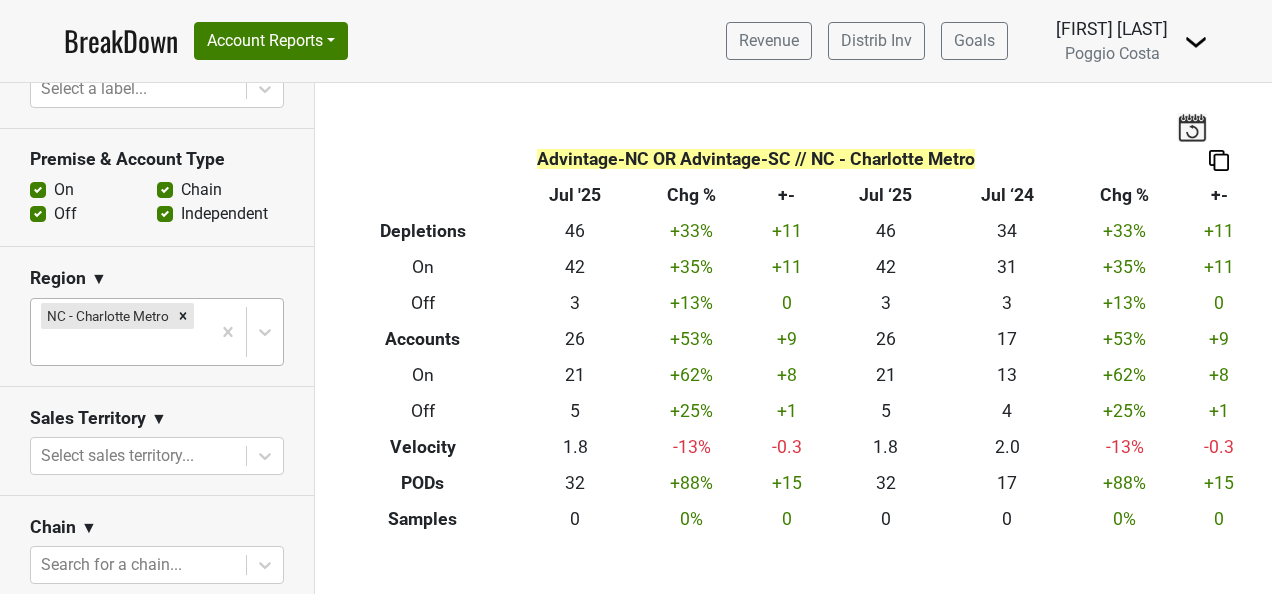 click at bounding box center (120, 347) 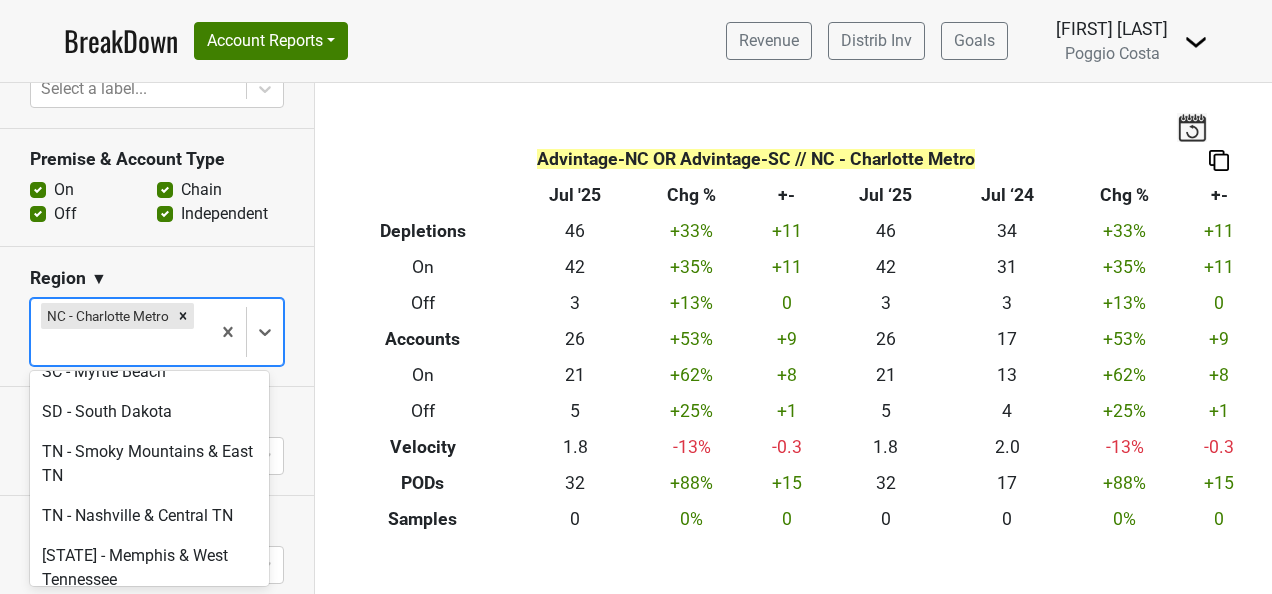 scroll, scrollTop: 4900, scrollLeft: 0, axis: vertical 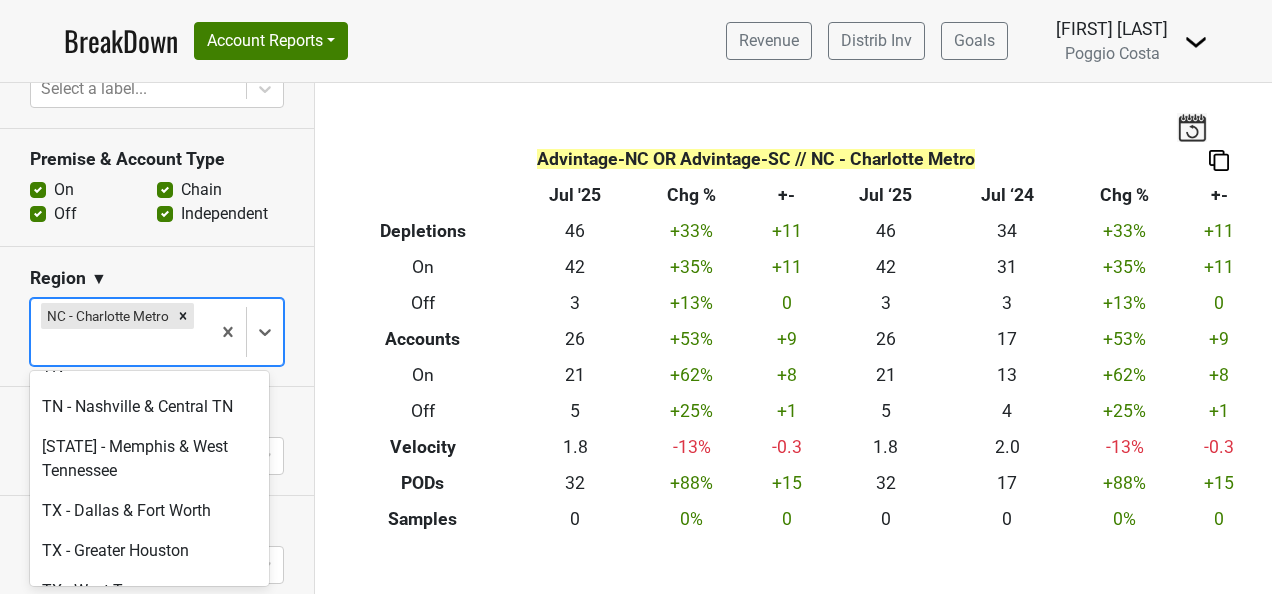 click on "SC - NW South Carolina" at bounding box center (149, 223) 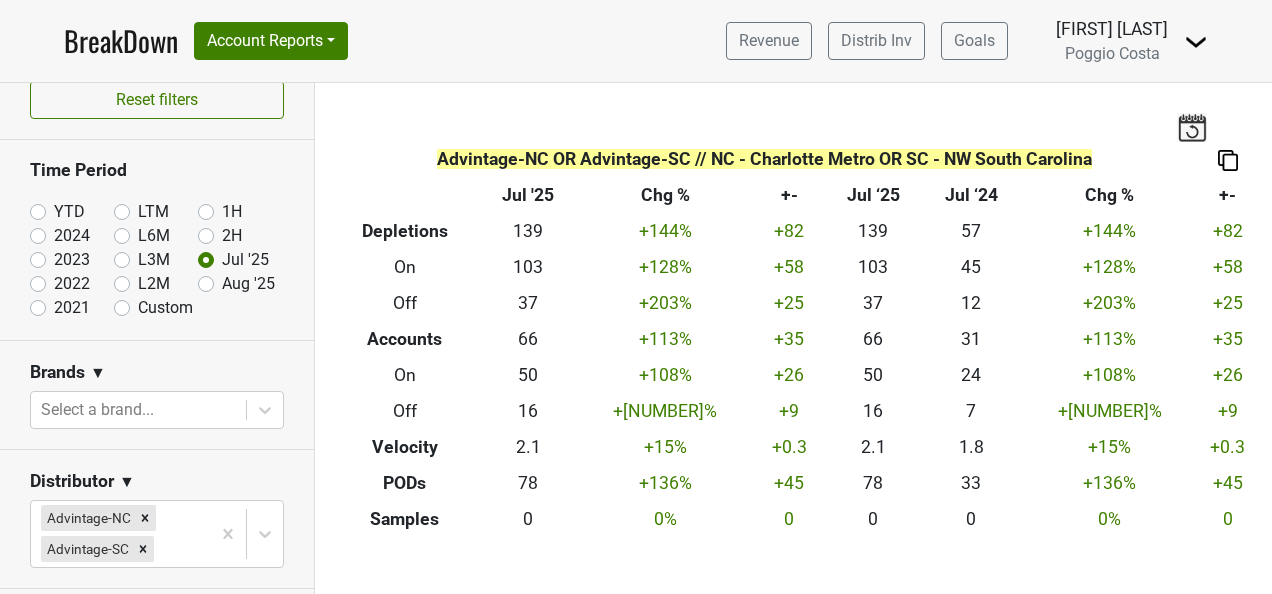 scroll, scrollTop: 0, scrollLeft: 0, axis: both 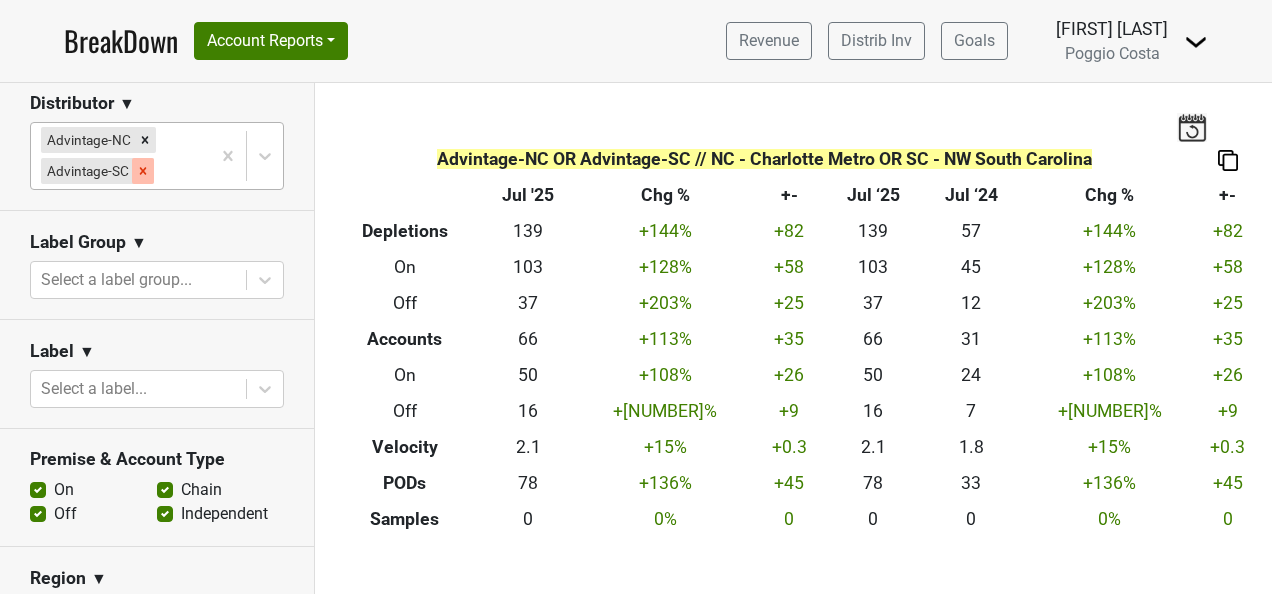 click at bounding box center (143, 171) 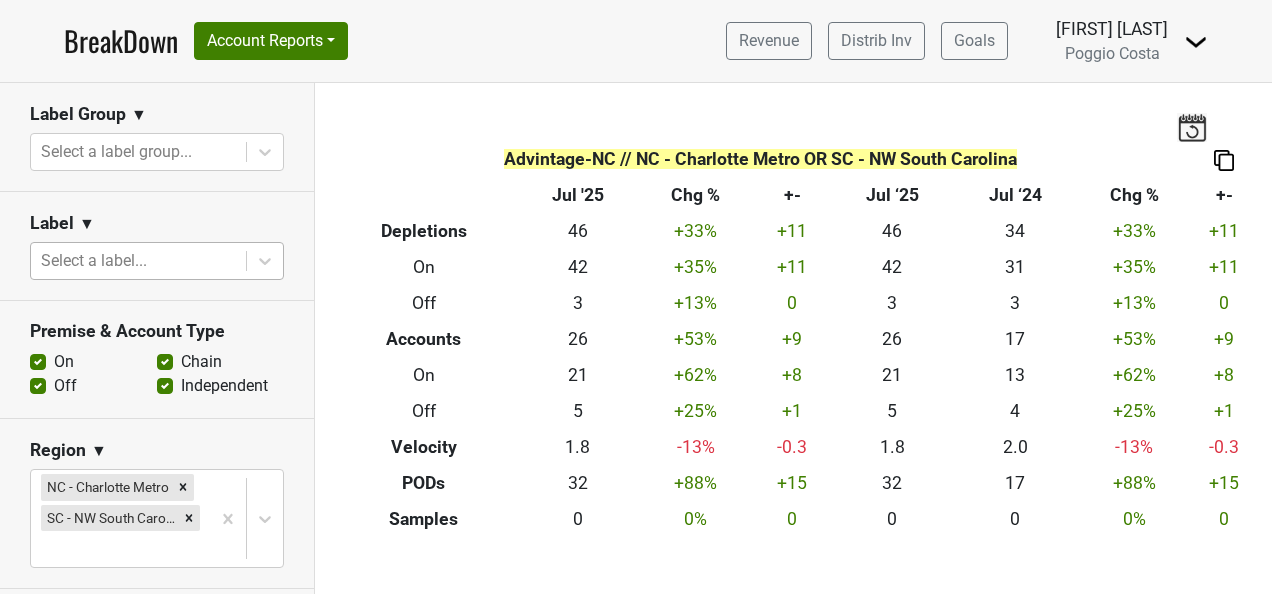 scroll, scrollTop: 700, scrollLeft: 0, axis: vertical 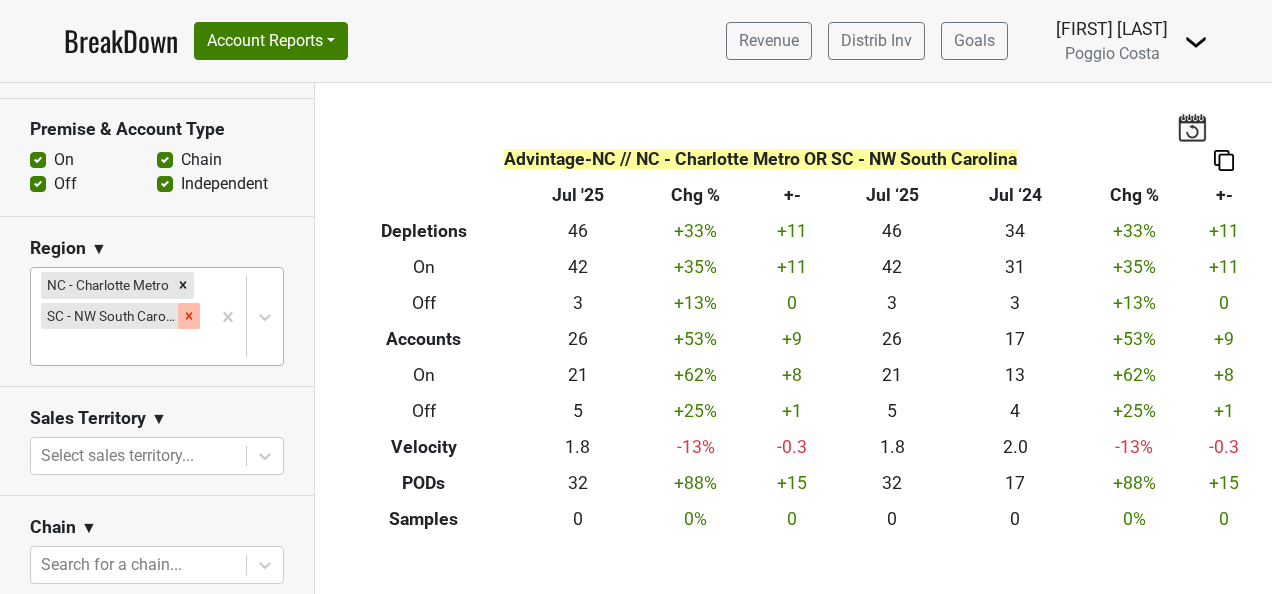 click 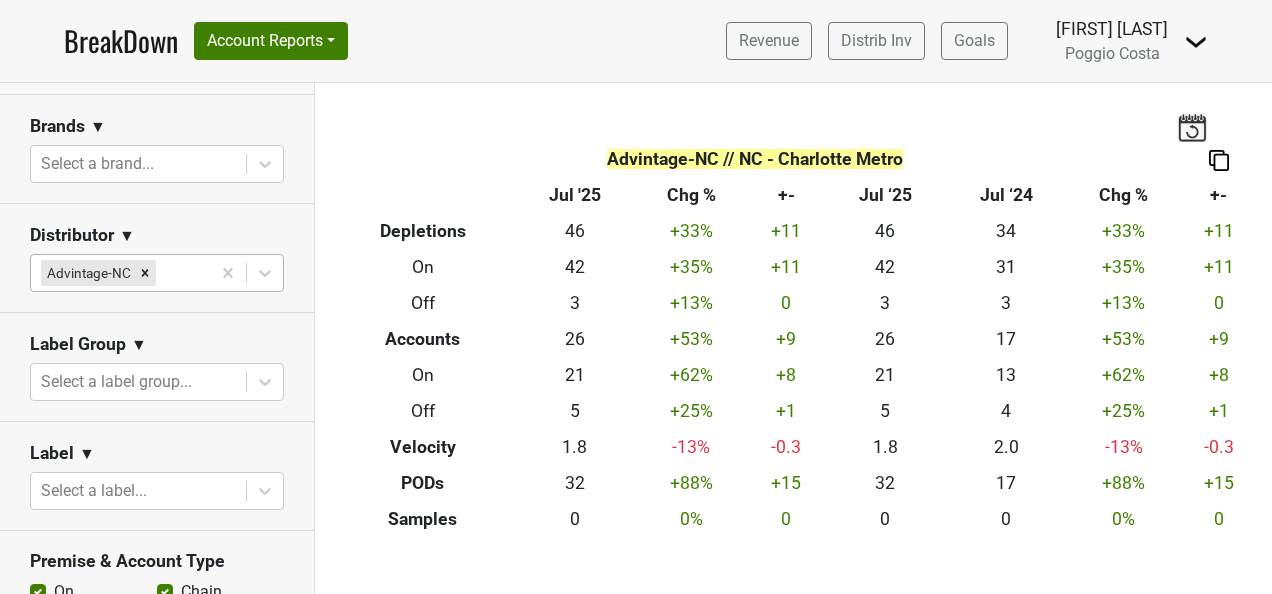 scroll, scrollTop: 100, scrollLeft: 0, axis: vertical 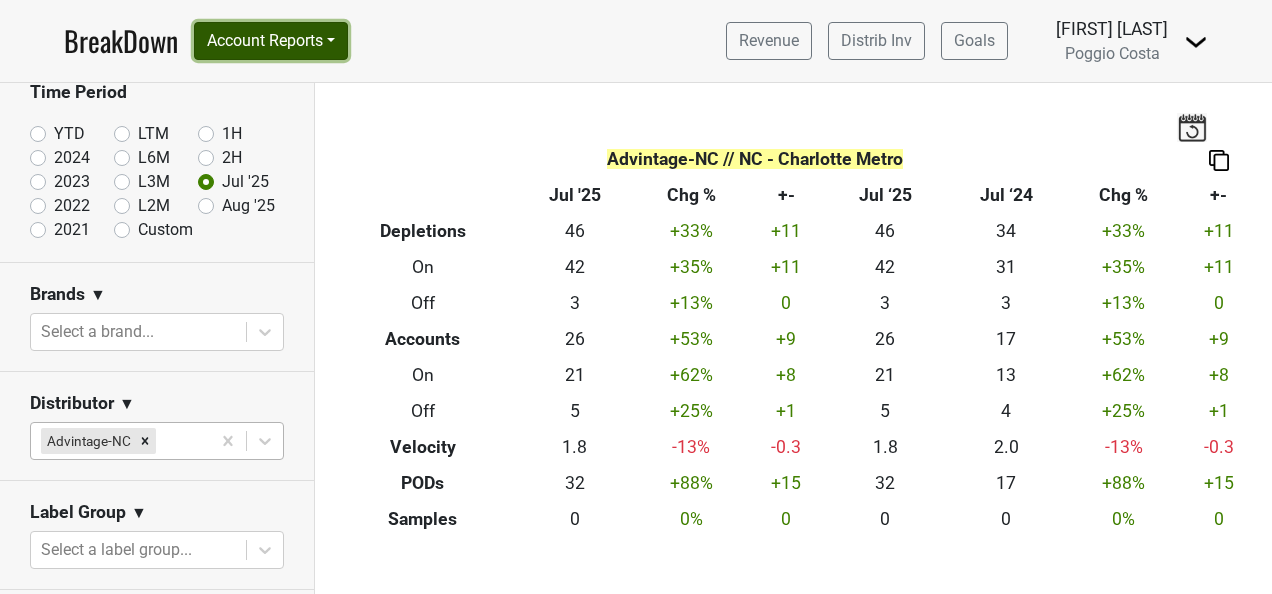 click on "Account Reports" at bounding box center [271, 41] 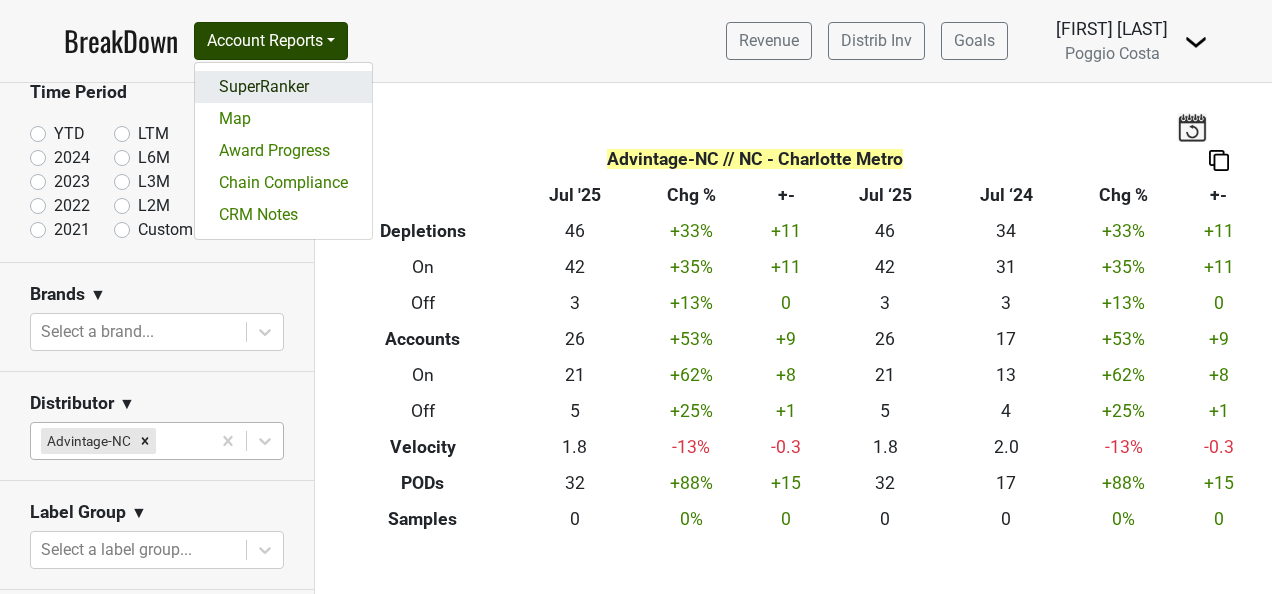 click on "SuperRanker" at bounding box center [283, 87] 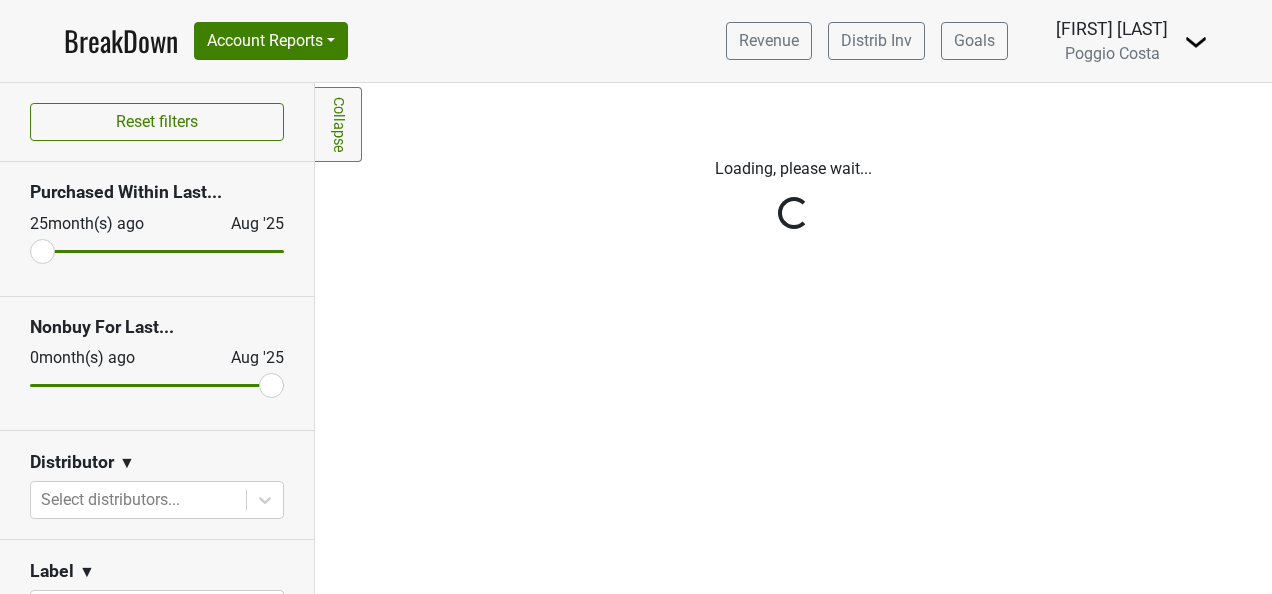 scroll, scrollTop: 0, scrollLeft: 0, axis: both 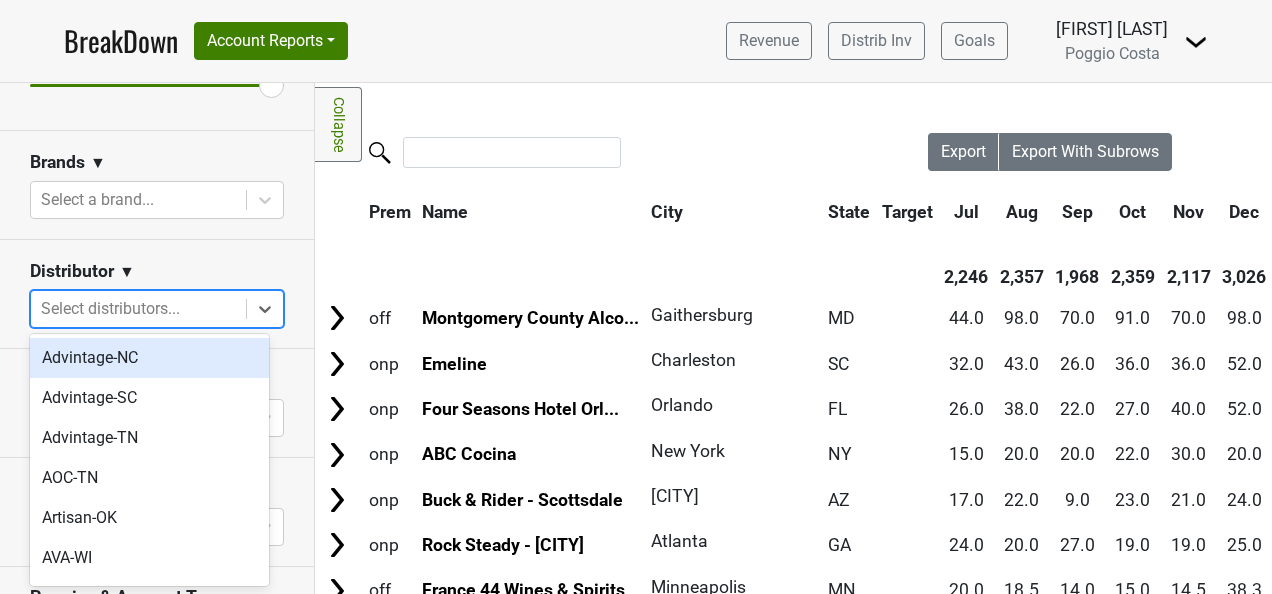 click at bounding box center (138, 309) 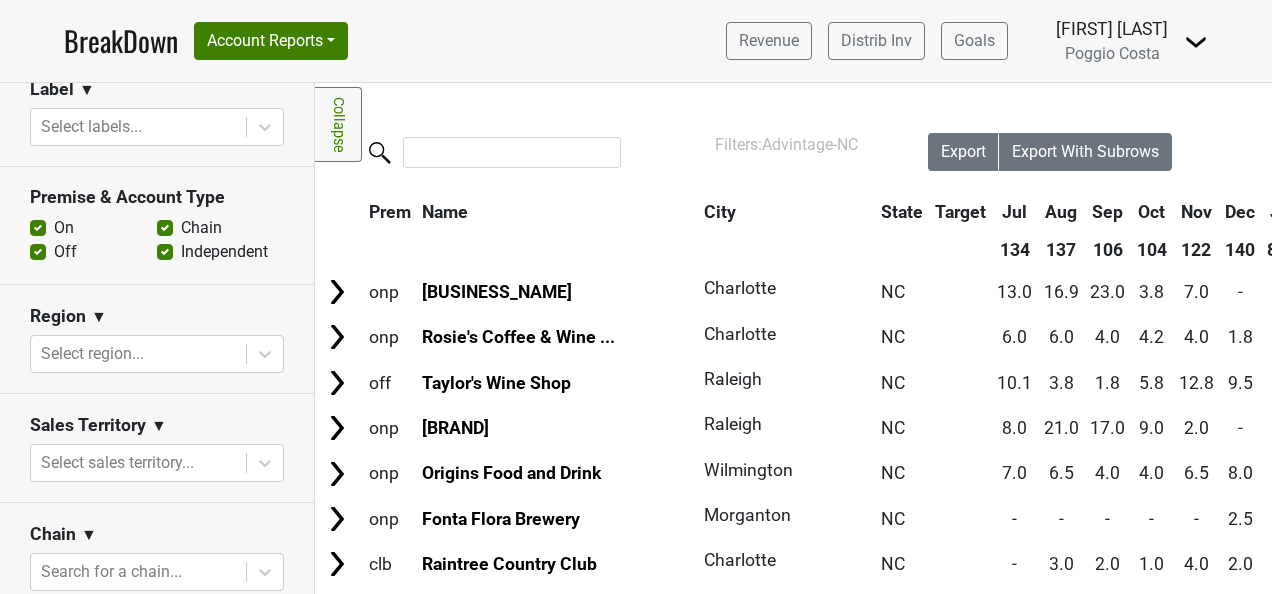 scroll, scrollTop: 900, scrollLeft: 0, axis: vertical 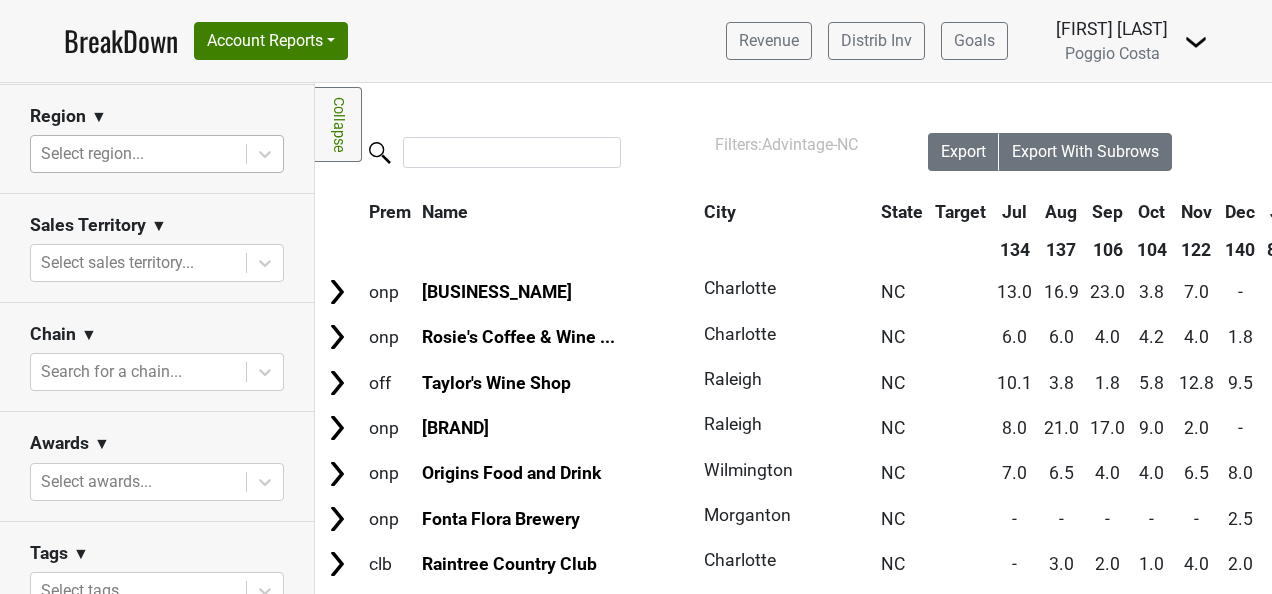 click at bounding box center [138, 154] 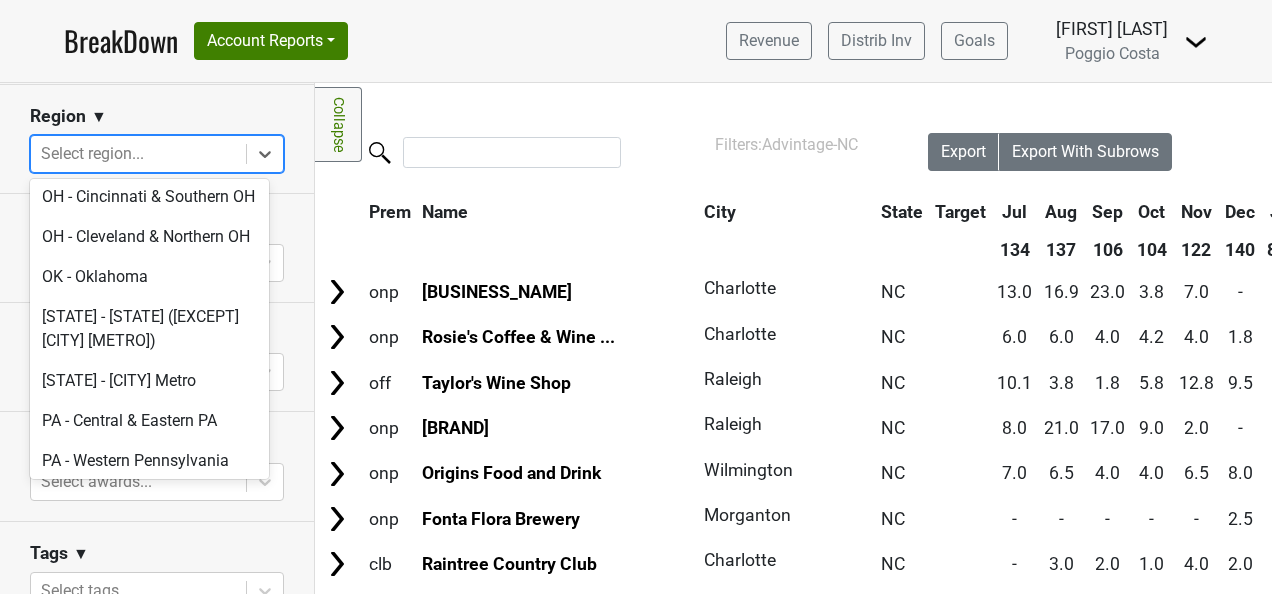scroll, scrollTop: 4200, scrollLeft: 0, axis: vertical 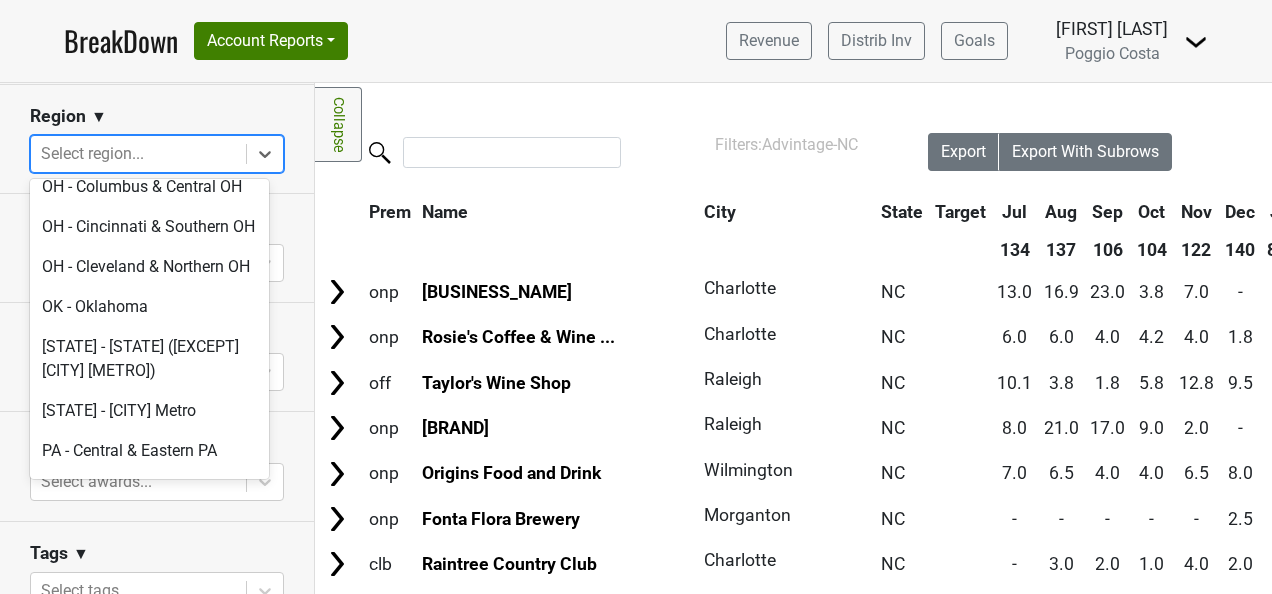 click on "NC - Charlotte Metro" at bounding box center (149, 67) 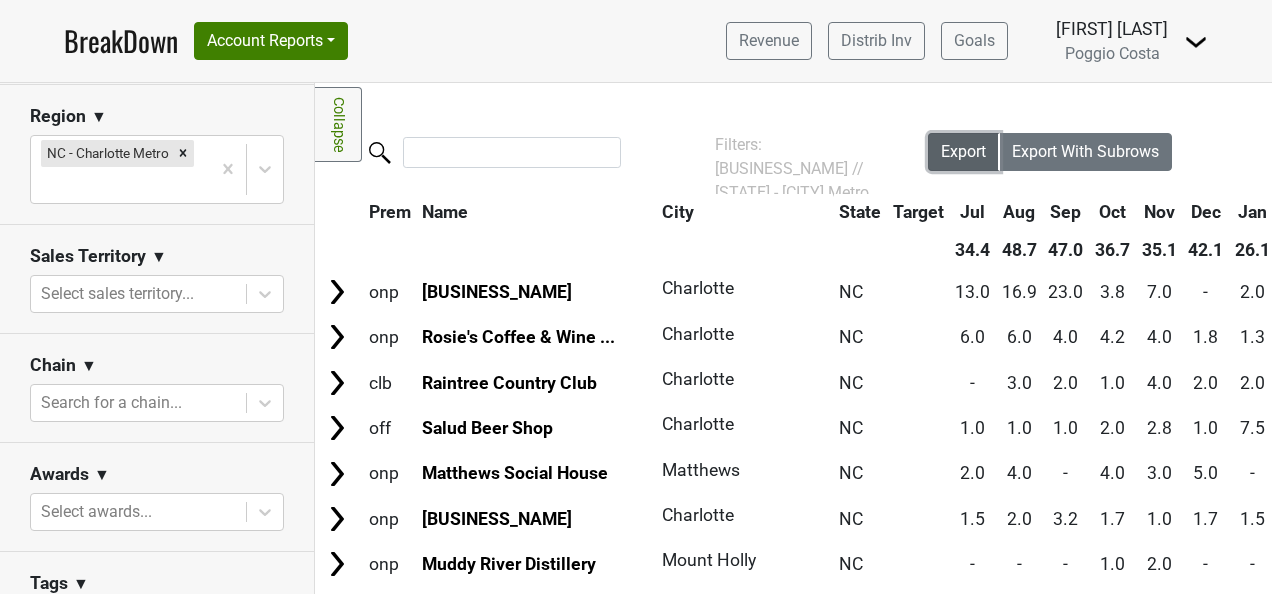 click on "Export" at bounding box center (963, 151) 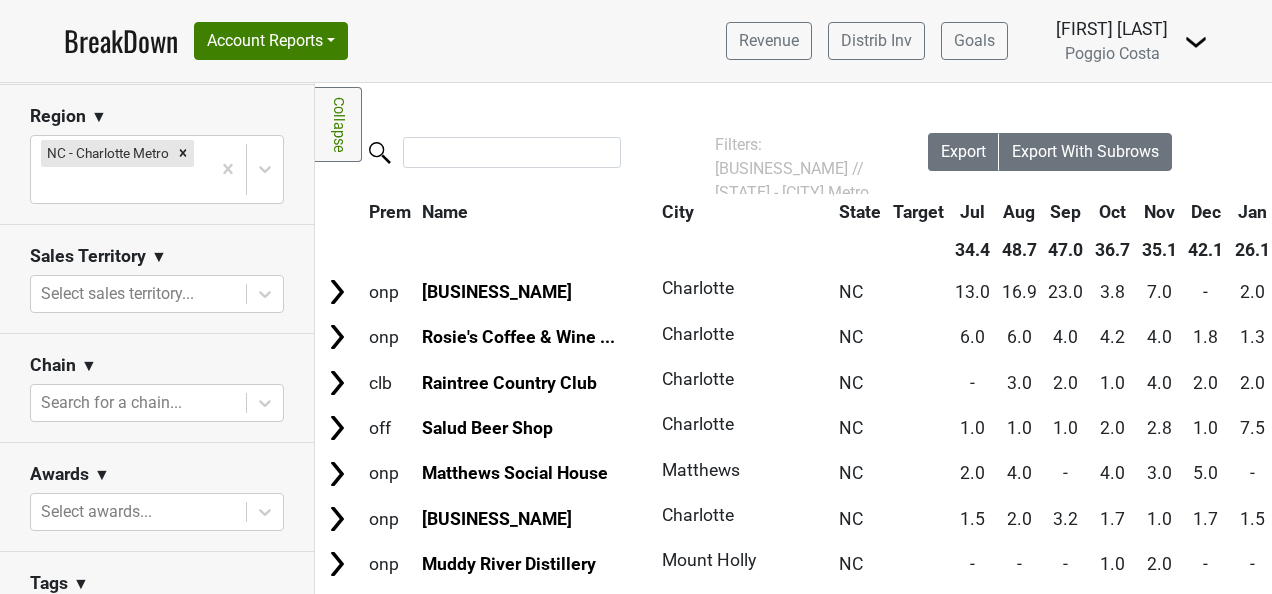 click on "[FIRST] [LAST]" at bounding box center [636, 41] 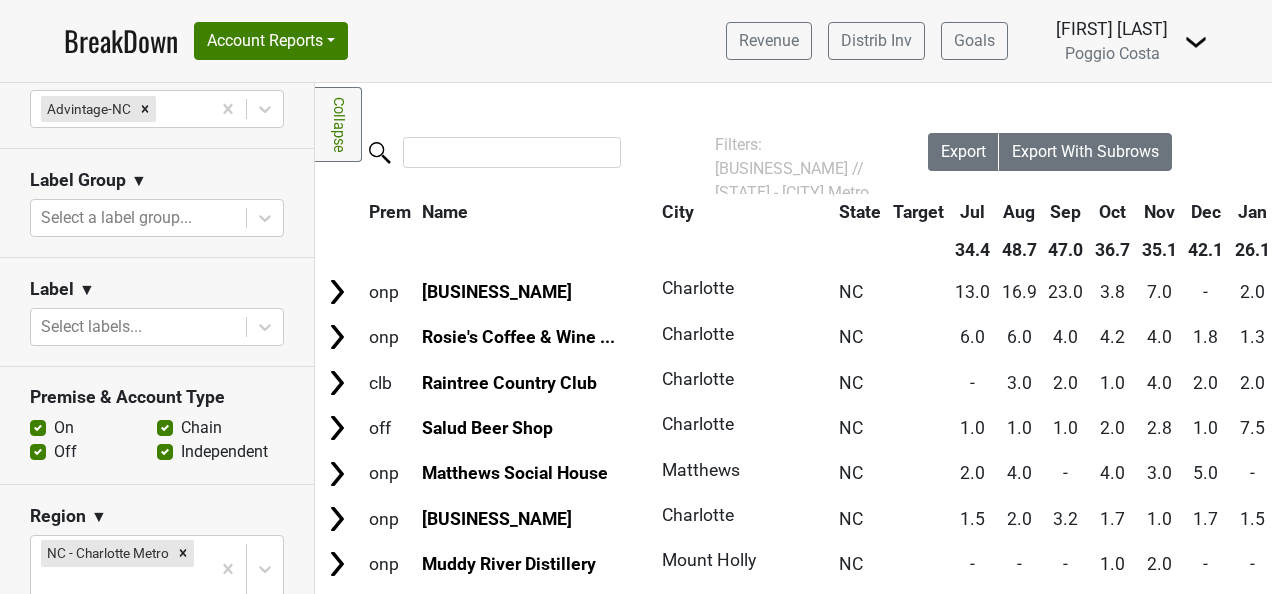 scroll, scrollTop: 400, scrollLeft: 0, axis: vertical 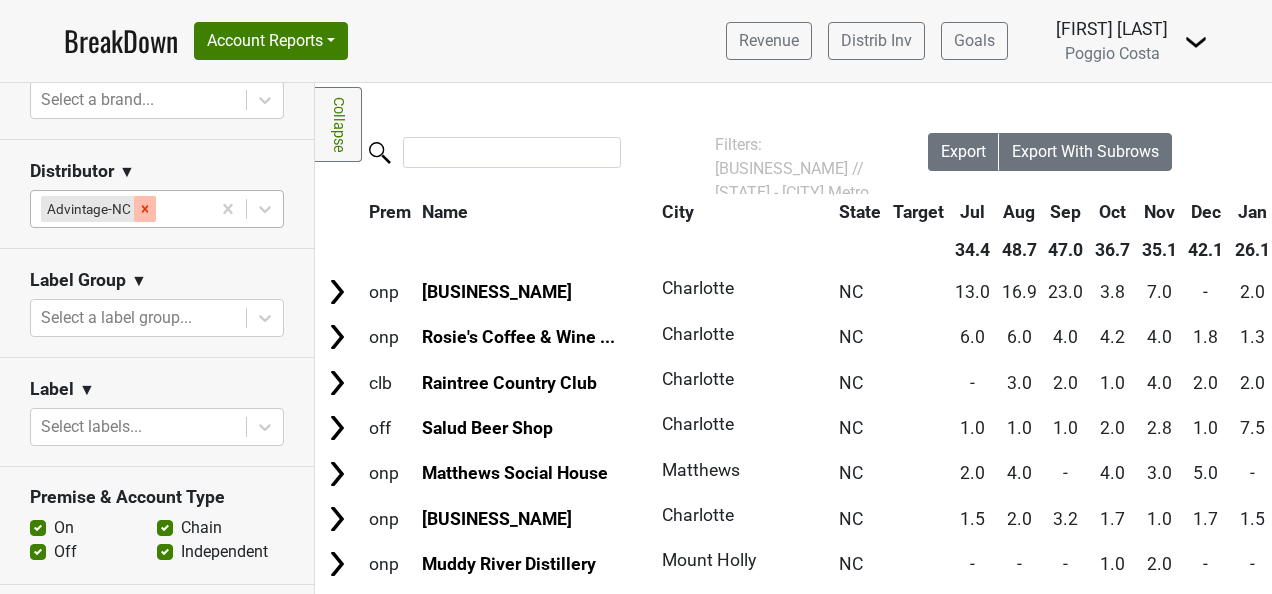 click at bounding box center [145, 209] 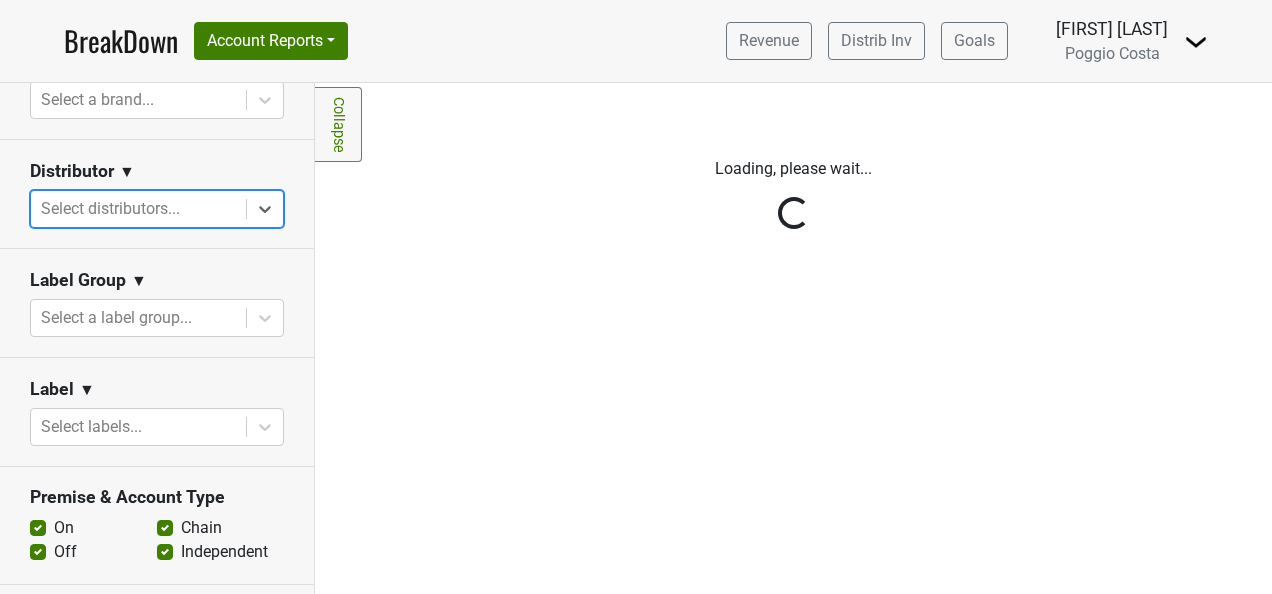 click on "Reset filters Purchased Within Last... [NUMBER] [MONTH] ago [DATE] [MONTH] [YEAR] Nonbuy For Last... [NUMBER] [MONTH] ago [DATE] [MONTH] [YEAR] Brands ▼ Select a brand... Distributor ▼   Select is focused ,type to refine list, press Down to open the menu,  press left to focus selected values Select distributors... Label Group ▼ Select a label group... Label ▼ Select labels... Premise & Account Type On Off Chain Independent Region ▼ [STATE] - [CITY] Metro Sales Territory ▼ Select sales territory... Chain ▼ Search for a chain... Awards ▼ Select awards... Tags ▼ Select tags... Filters Award Winner Leadrank Target Account Private Clubs" at bounding box center [157, 338] 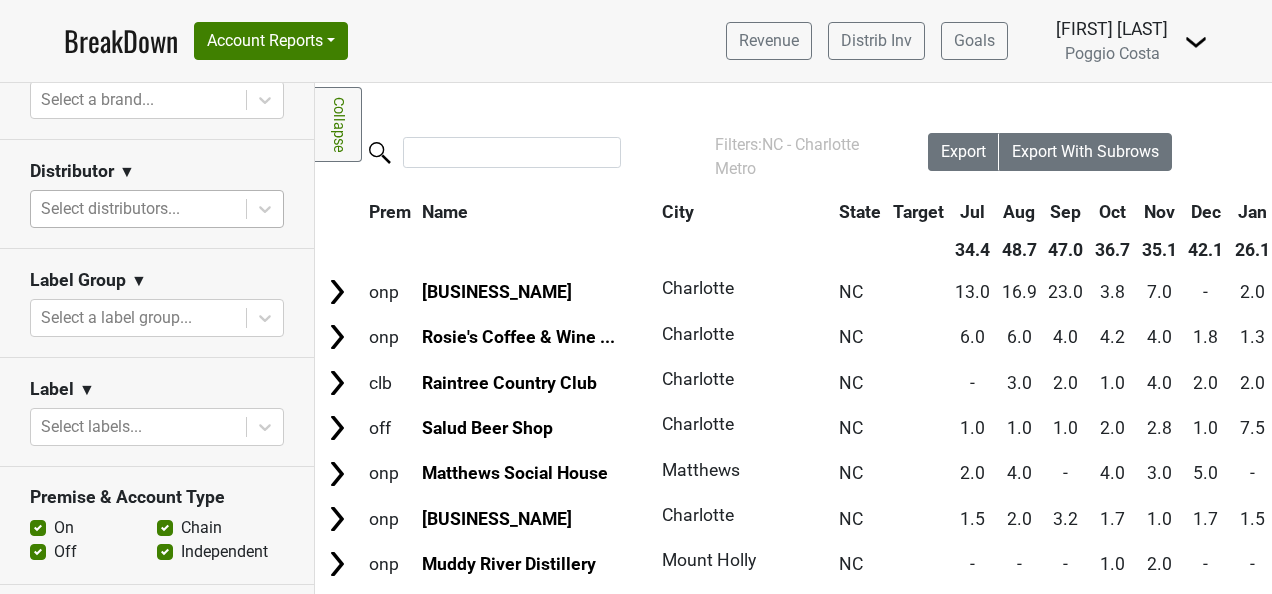 click at bounding box center [138, 209] 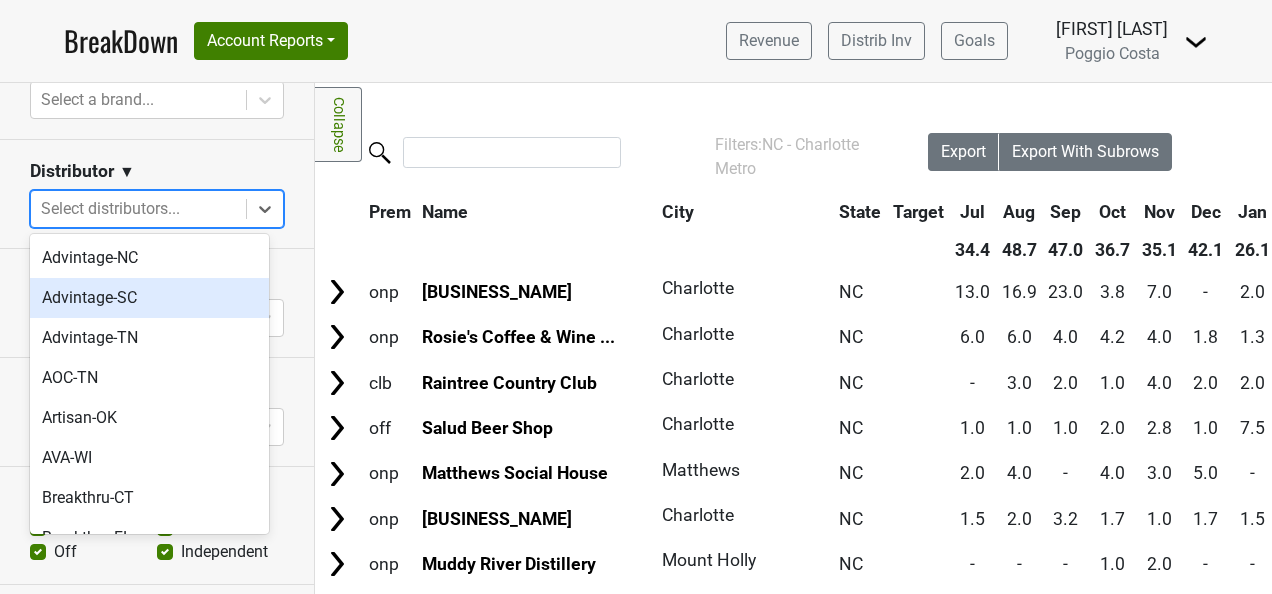 click on "Advintage-SC" at bounding box center [149, 298] 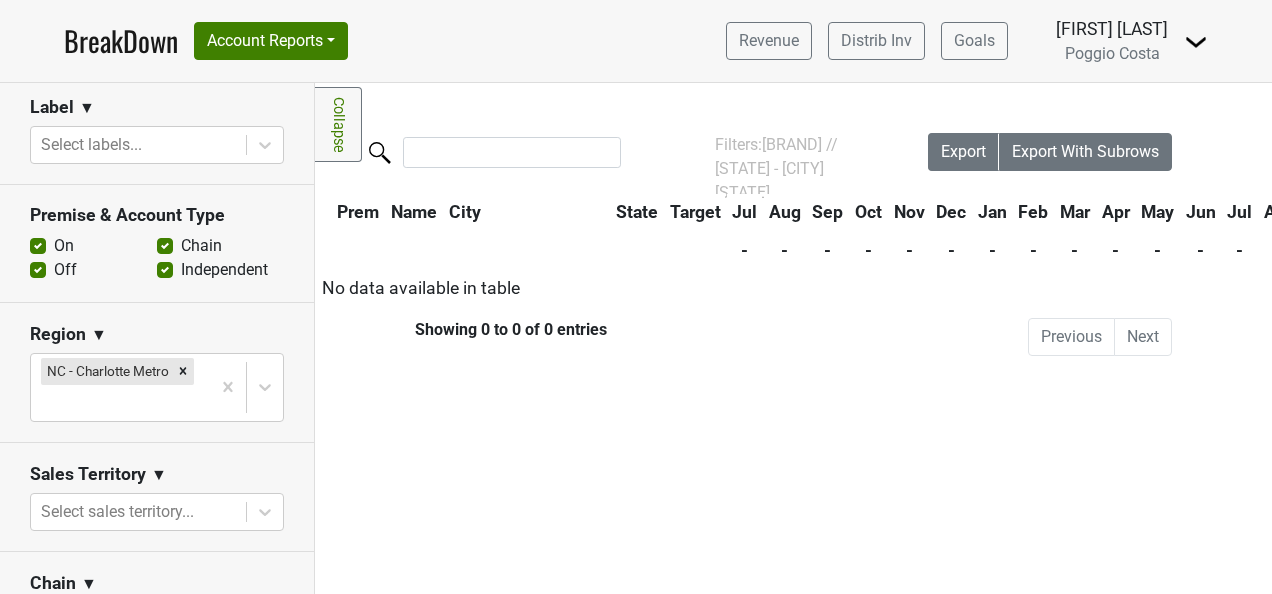 scroll, scrollTop: 700, scrollLeft: 0, axis: vertical 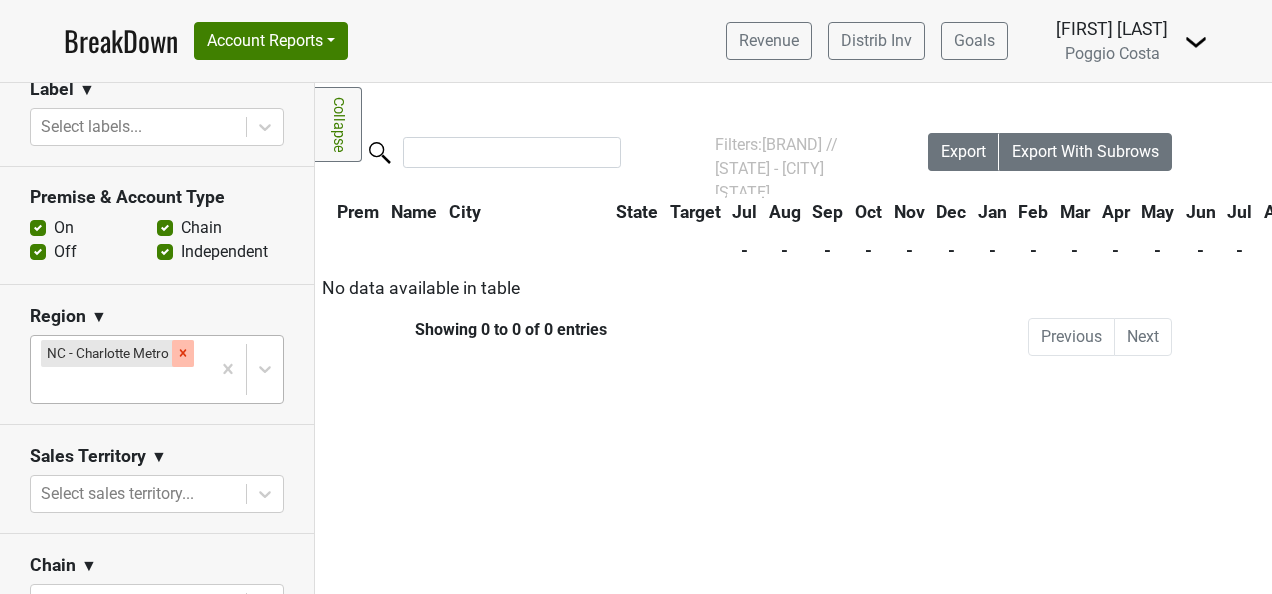 click 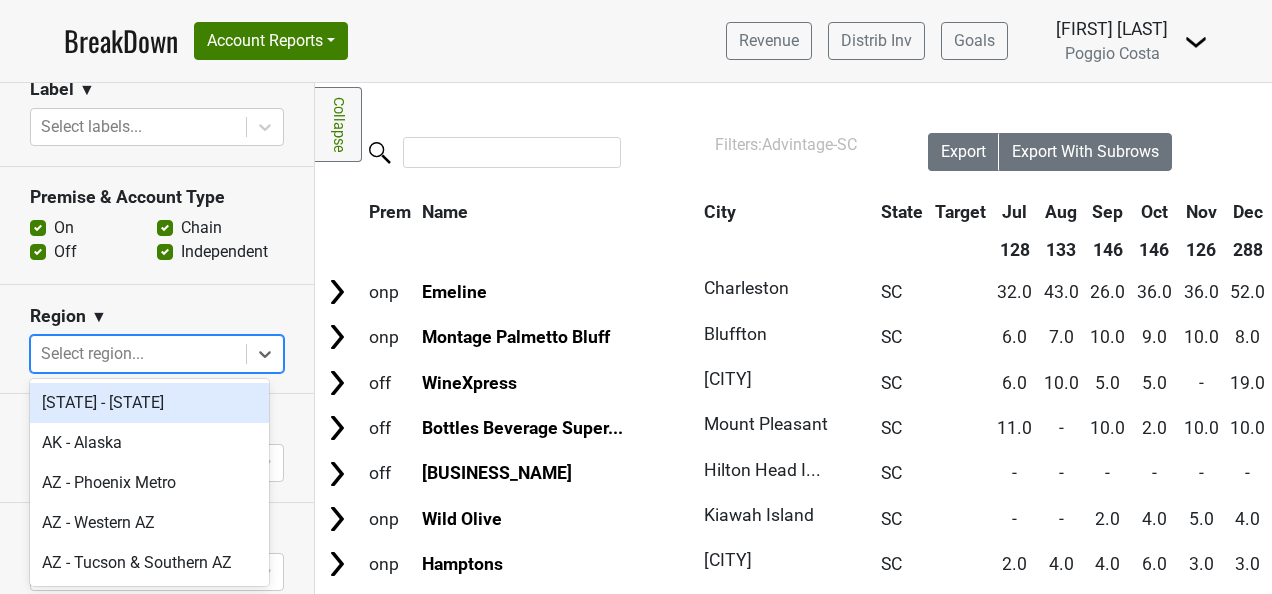 click at bounding box center [138, 354] 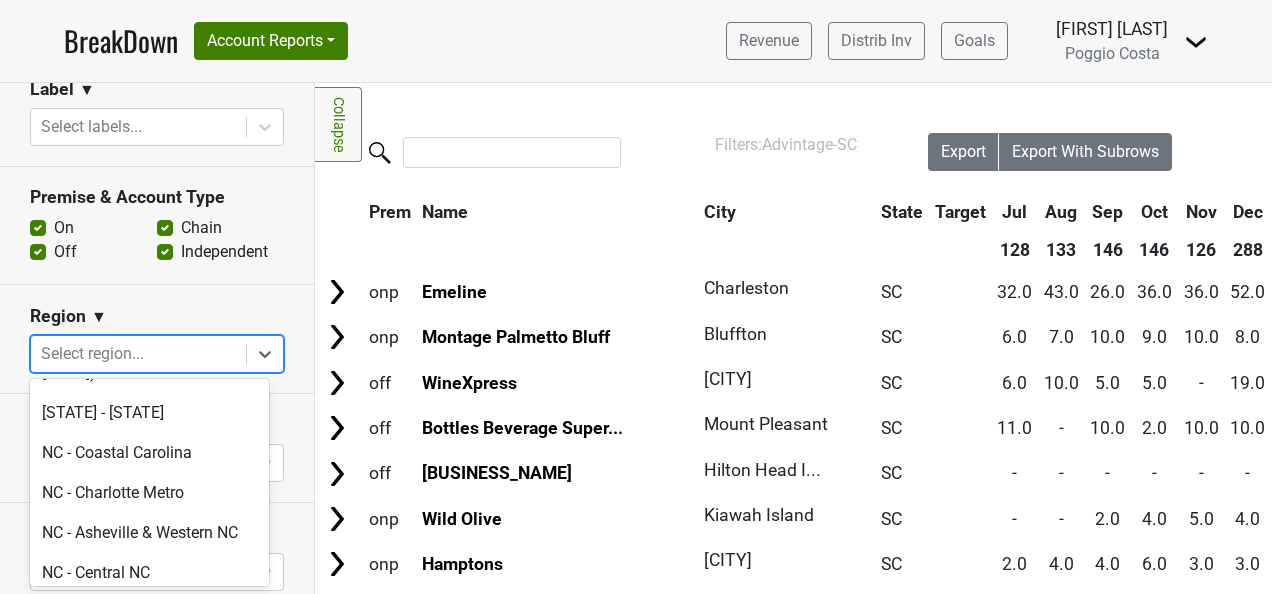 scroll, scrollTop: 3700, scrollLeft: 0, axis: vertical 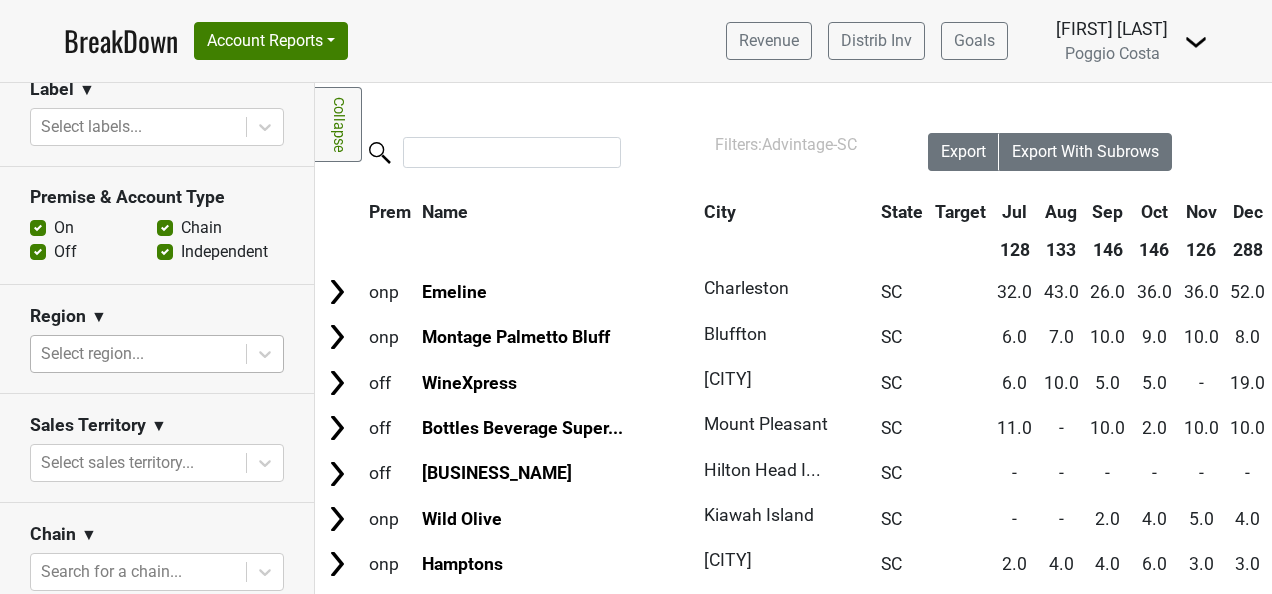 click on "Premise & Account Type On Off Chain Independent" at bounding box center [157, 226] 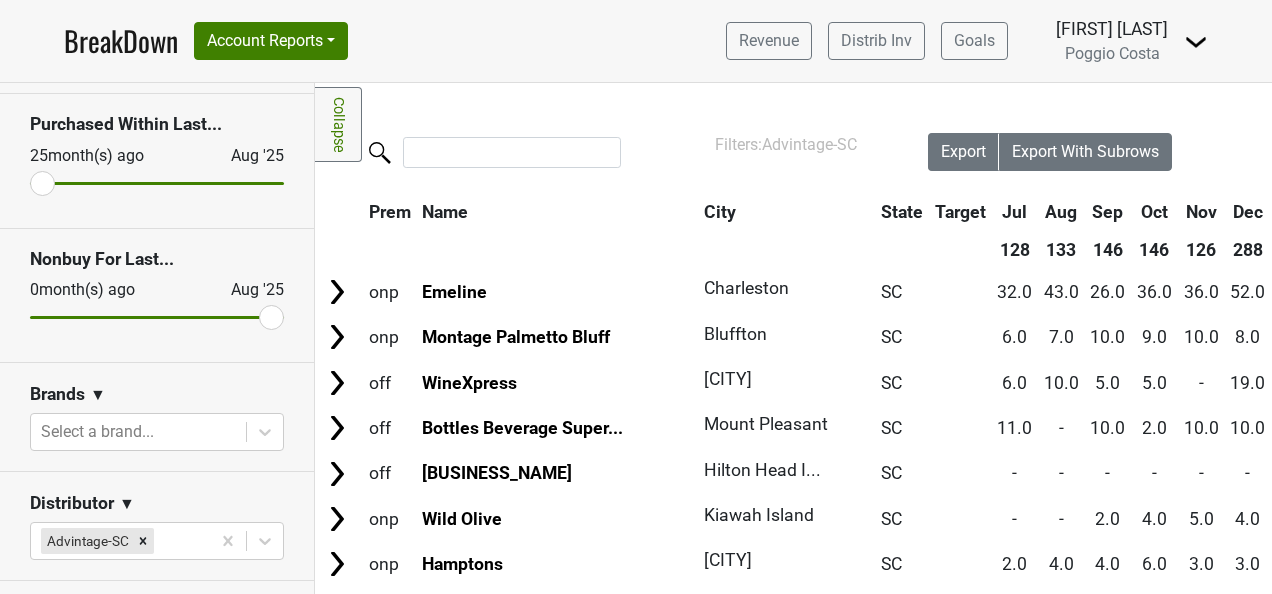 scroll, scrollTop: 0, scrollLeft: 0, axis: both 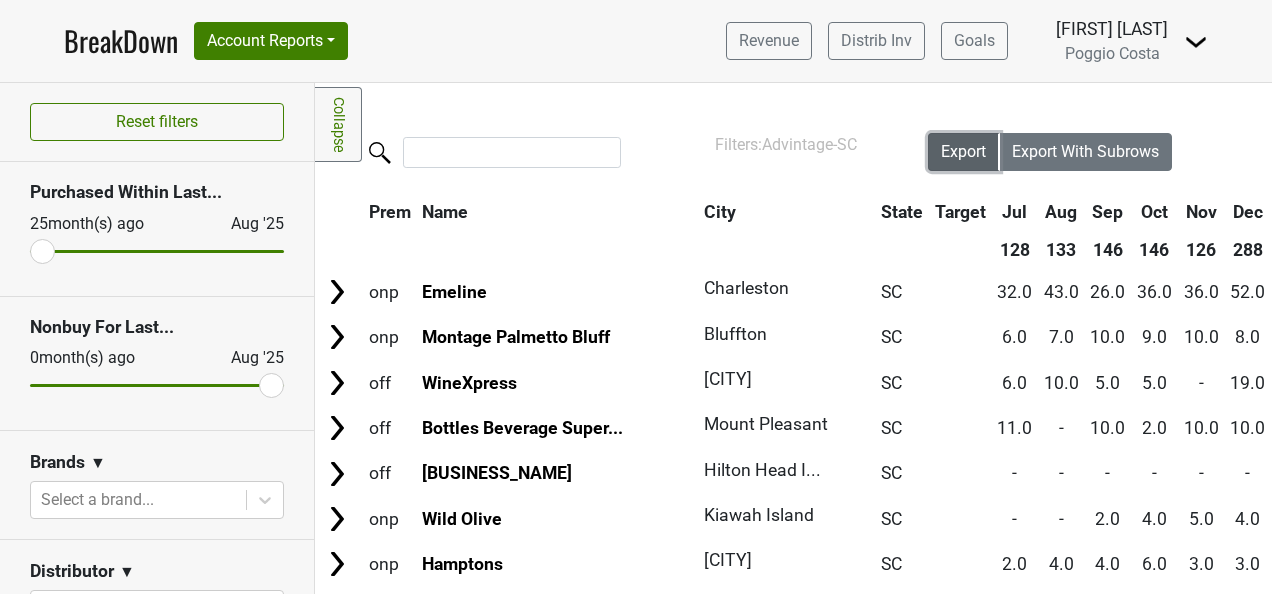 click on "Export" at bounding box center (963, 151) 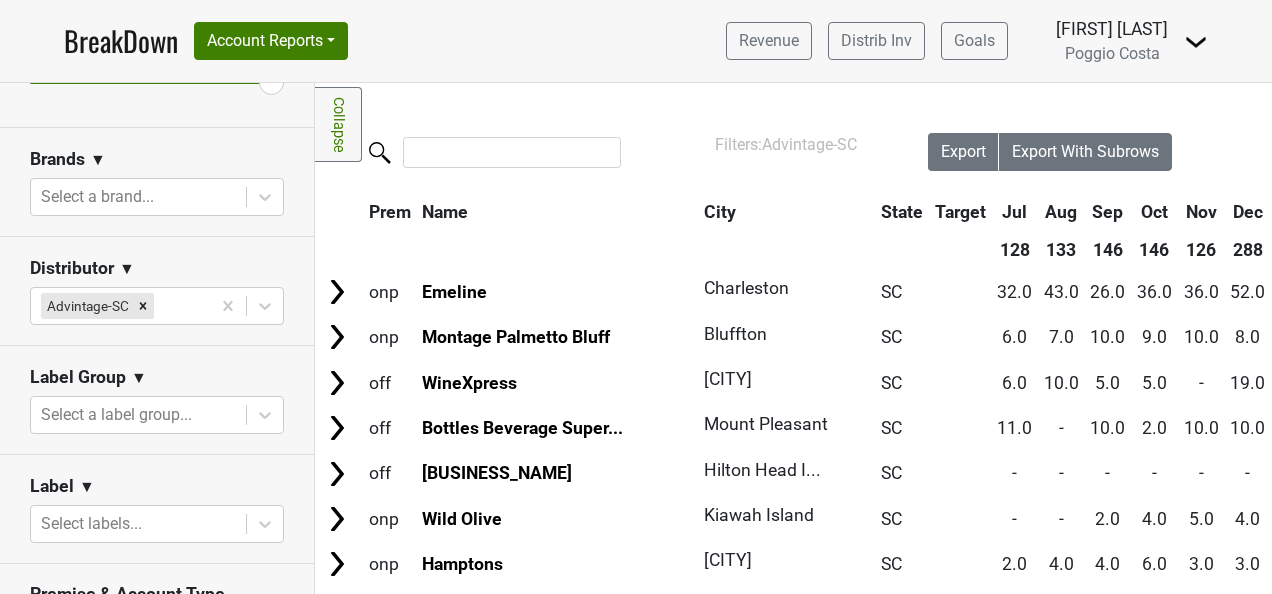 scroll, scrollTop: 300, scrollLeft: 0, axis: vertical 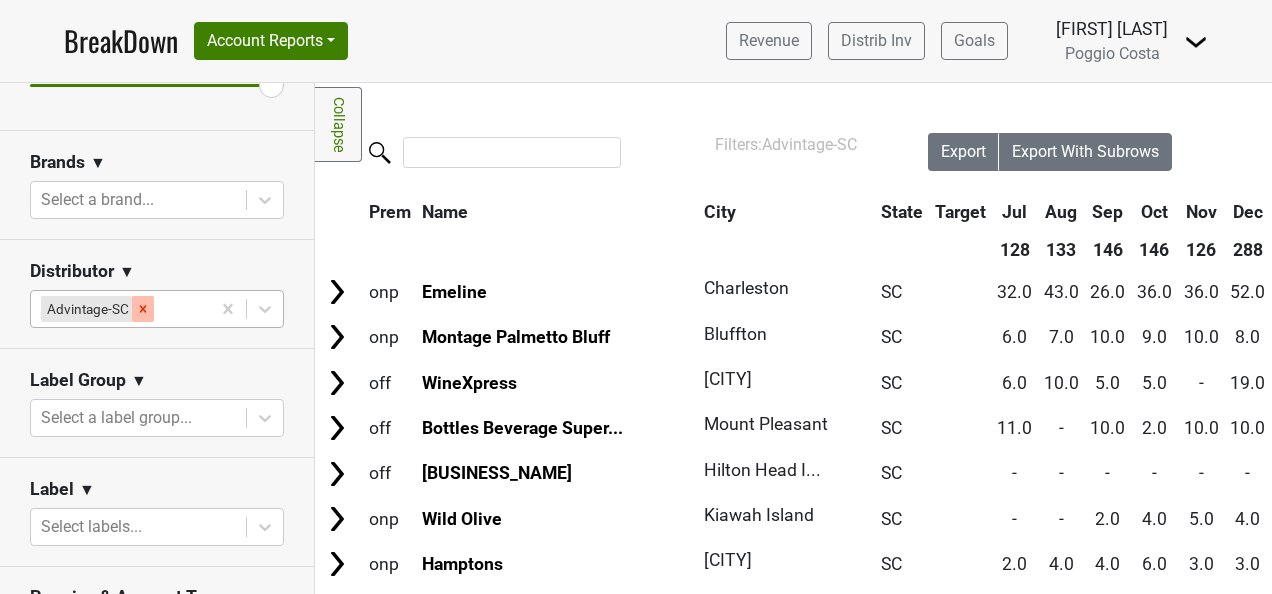 click 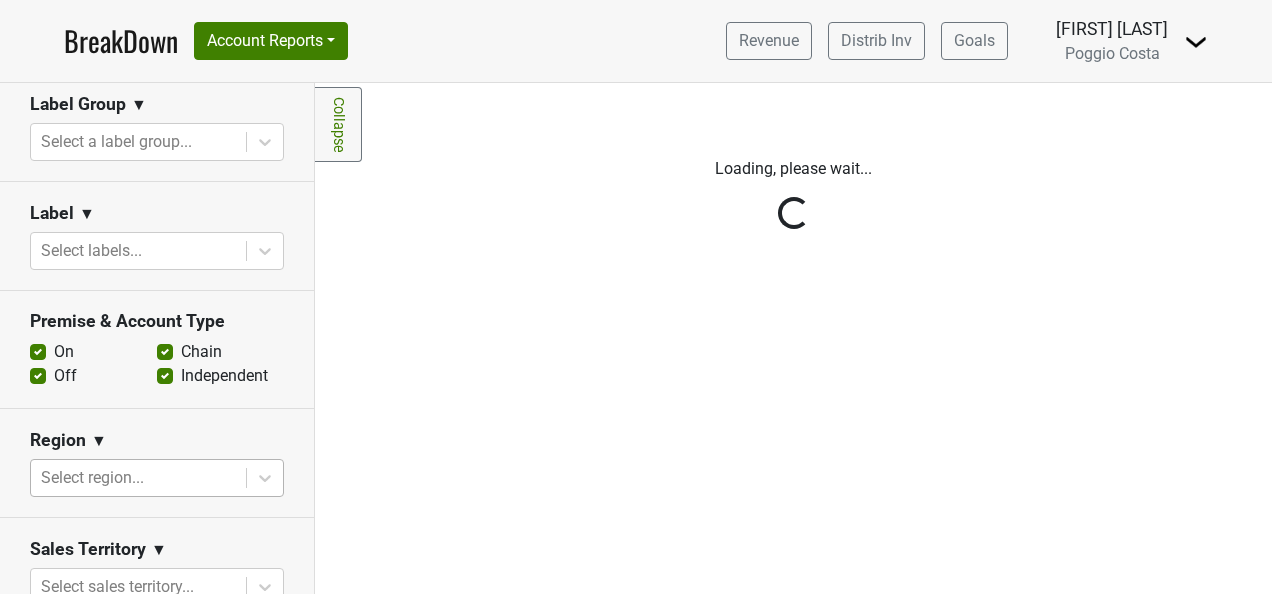 scroll, scrollTop: 0, scrollLeft: 0, axis: both 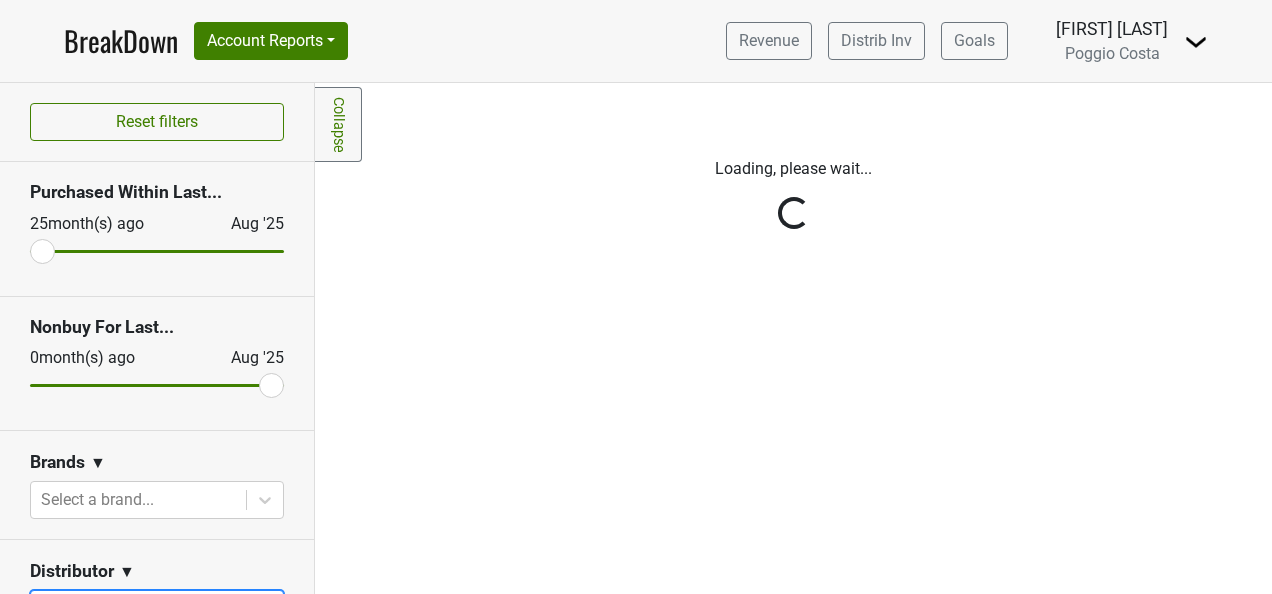 click on "BreakDown" at bounding box center [121, 41] 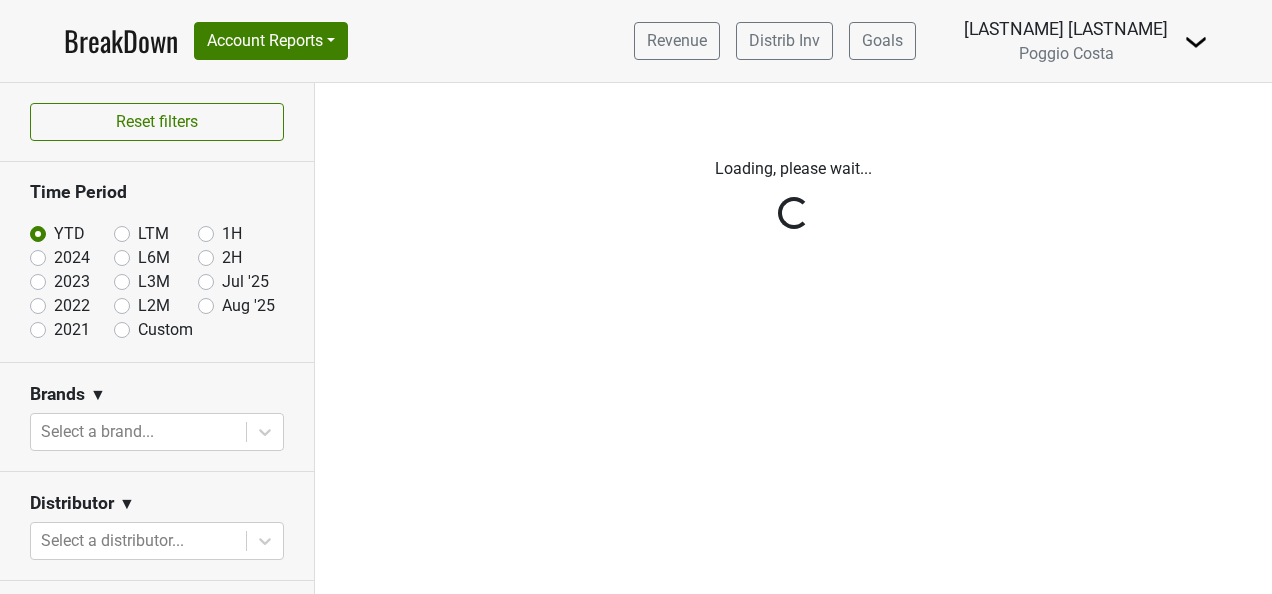 scroll, scrollTop: 0, scrollLeft: 0, axis: both 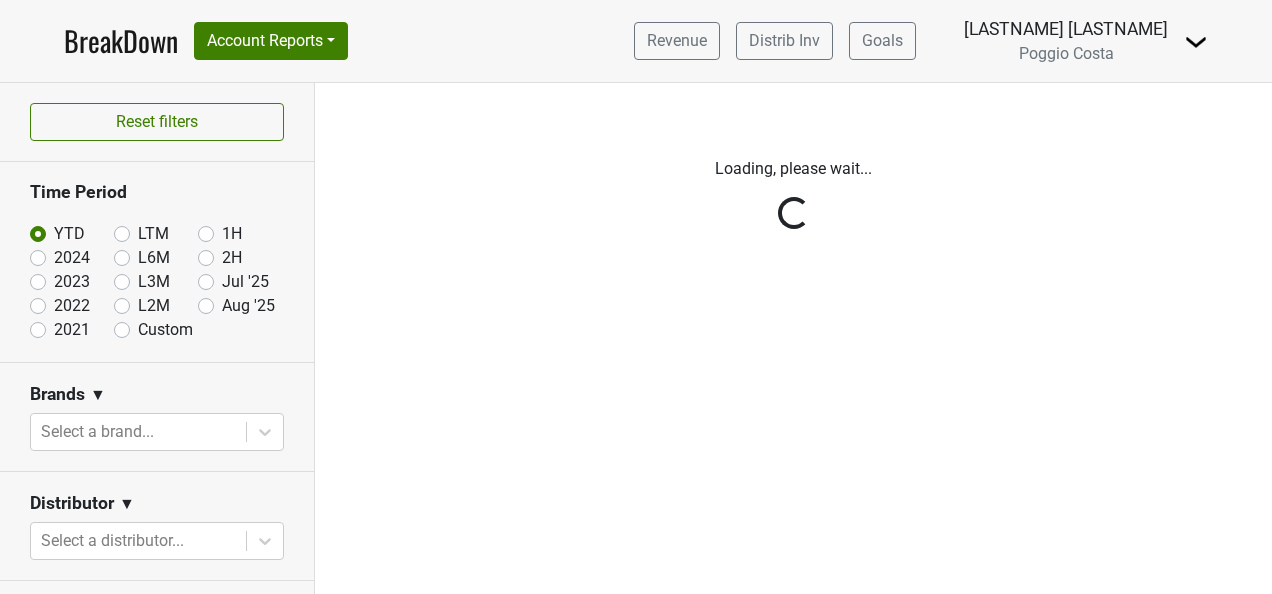 click on "Reset filters Time Period YTD LTM 1H 2024 L6M 2H 2023 L3M Jul '25 2022 L2M Aug '25 2021 Custom Brands ▼ Select a brand... Distributor ▼ Select a distributor... Label Group ▼ Select a label group... Label ▼ Select a label... Premise & Account Type On Off Chain Independent Region ▼ Select a region... Sales Territory ▼ Select sales territory... Chain ▼ Search for a chain... Performance Table Value Depletions Accounts Velocity PODs Samples Case Revenue Performance Table Types Brand Distributor Label Group Label Sales Territory Chain Account Region Distributor Sales Rep Account Type Premise Type" at bounding box center (157, 338) 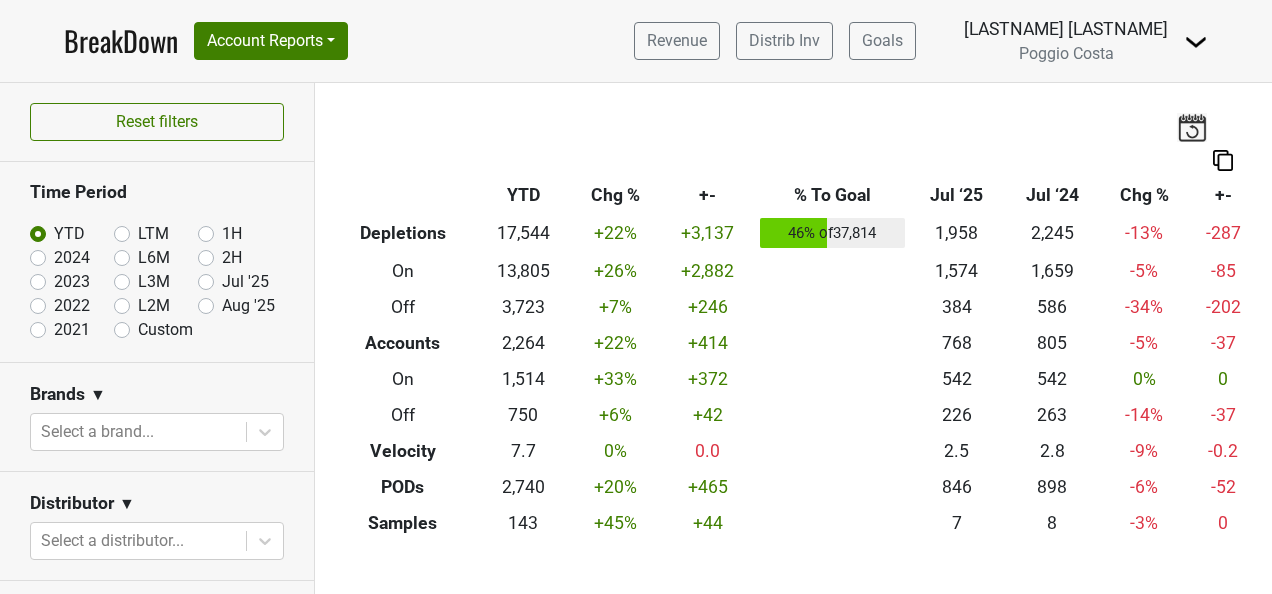 click on "Jul '25" at bounding box center (245, 282) 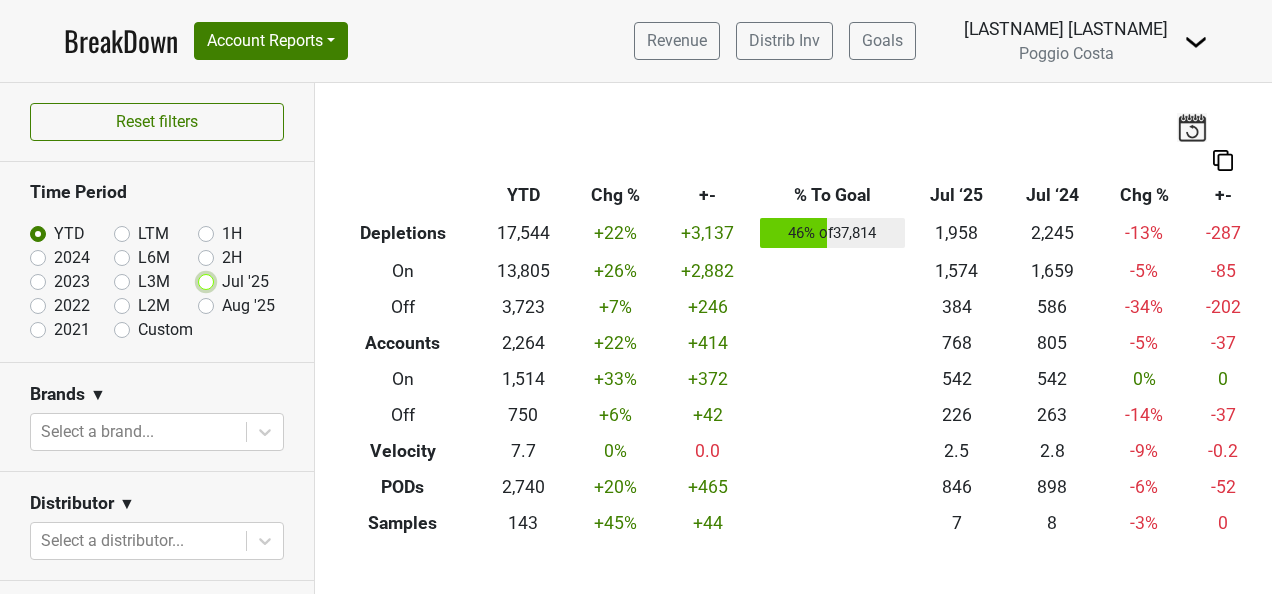 click on "Jul '25" at bounding box center (238, 280) 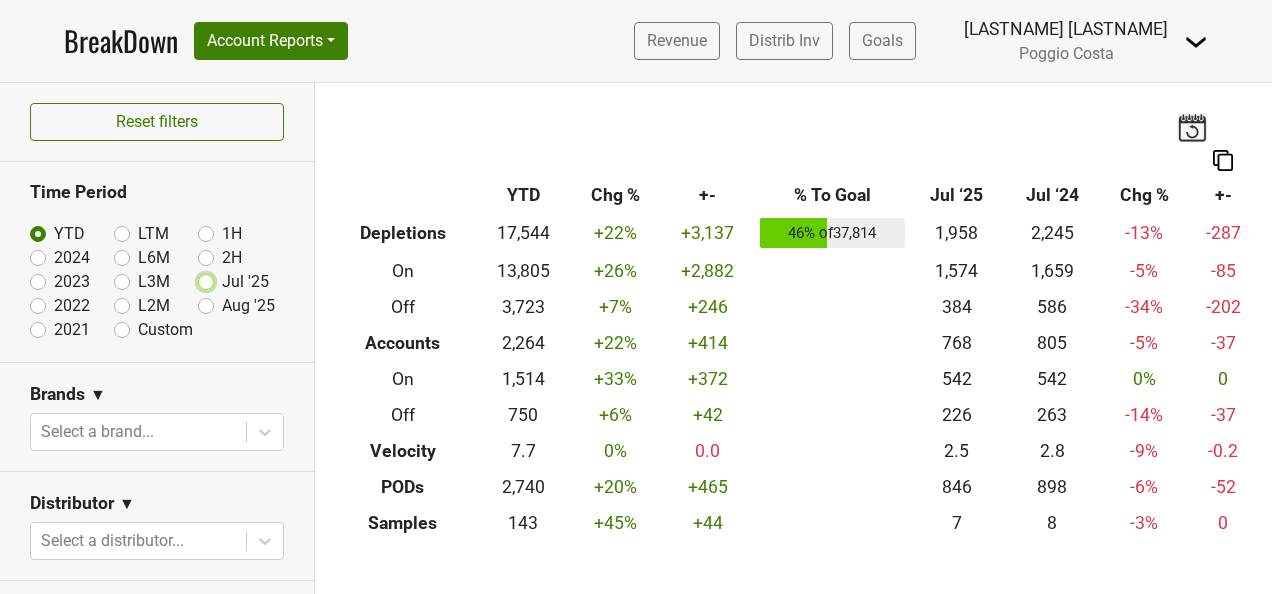 radio on "true" 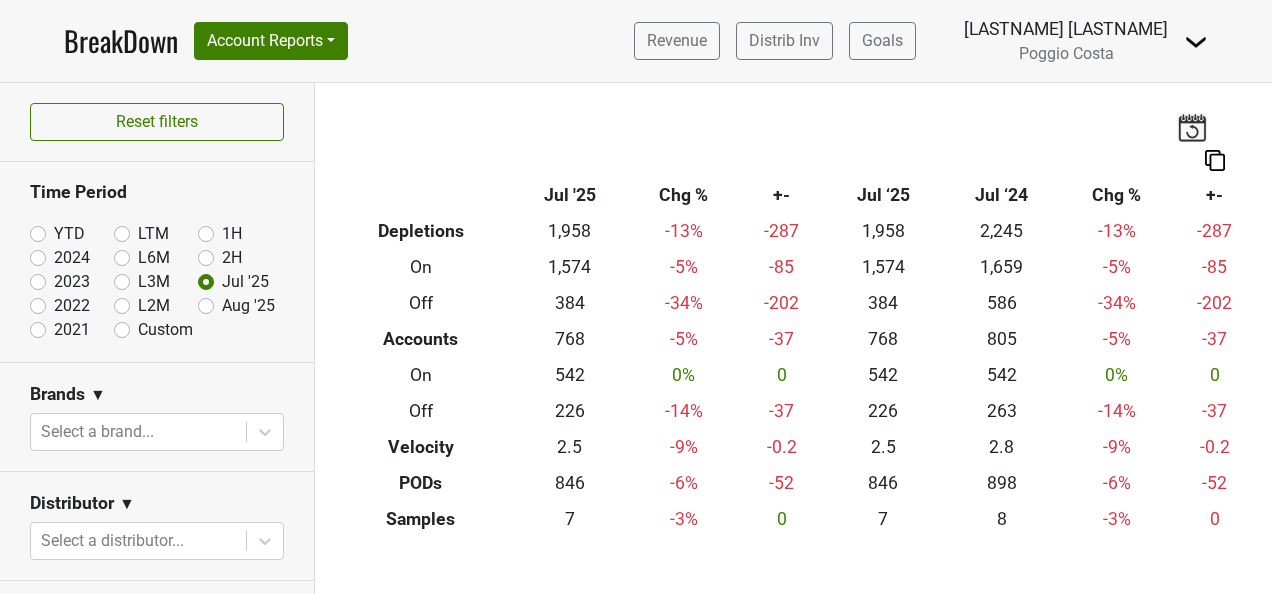 click on "YTD" at bounding box center (69, 234) 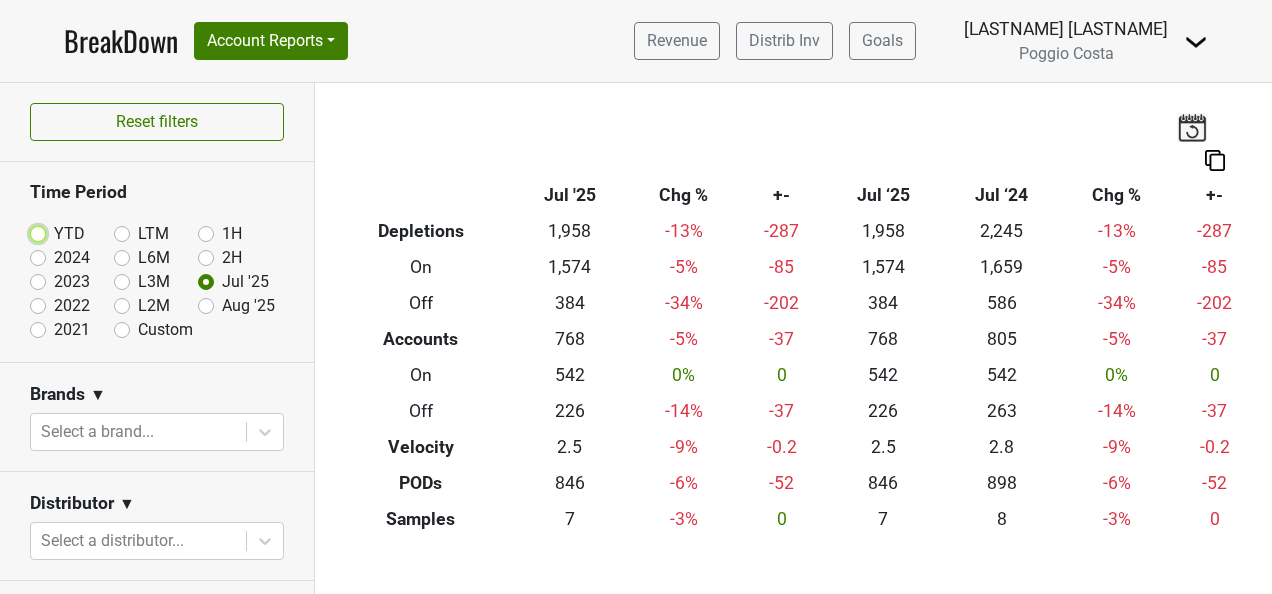 click on "YTD" at bounding box center [70, 232] 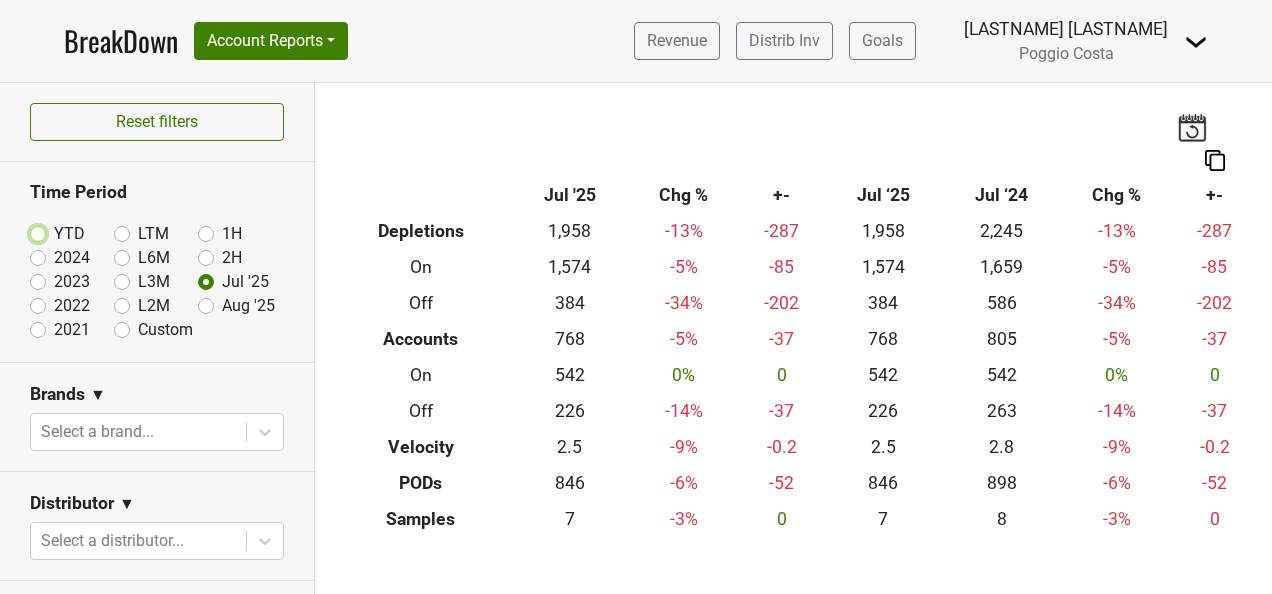 radio on "true" 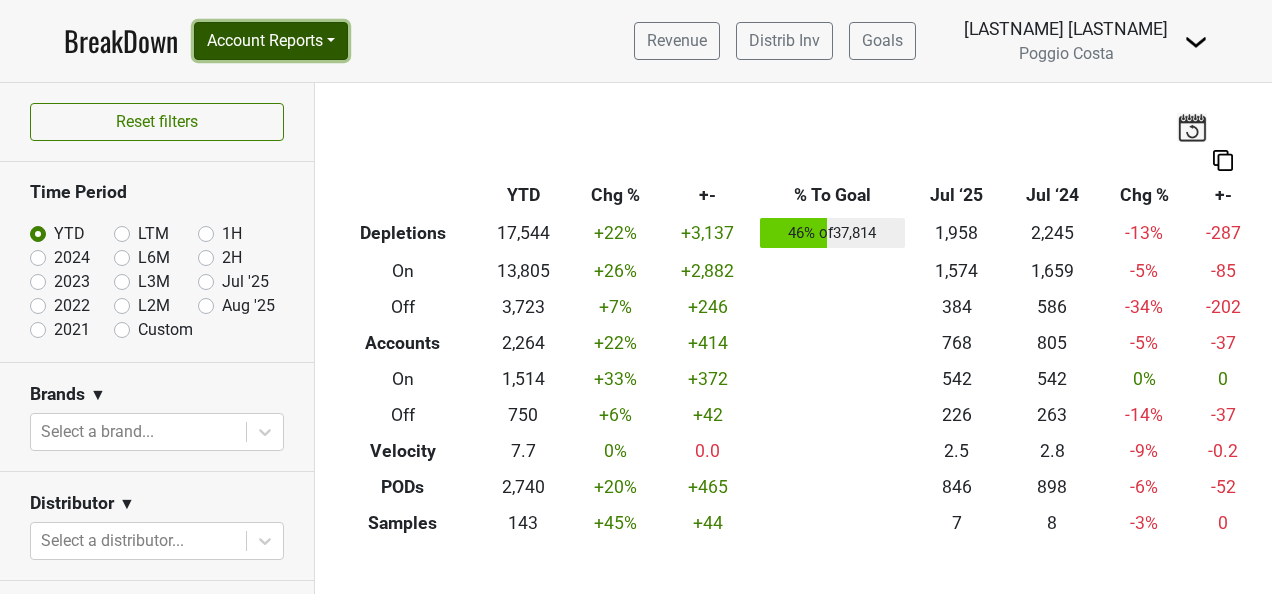 click on "Account Reports" at bounding box center [271, 41] 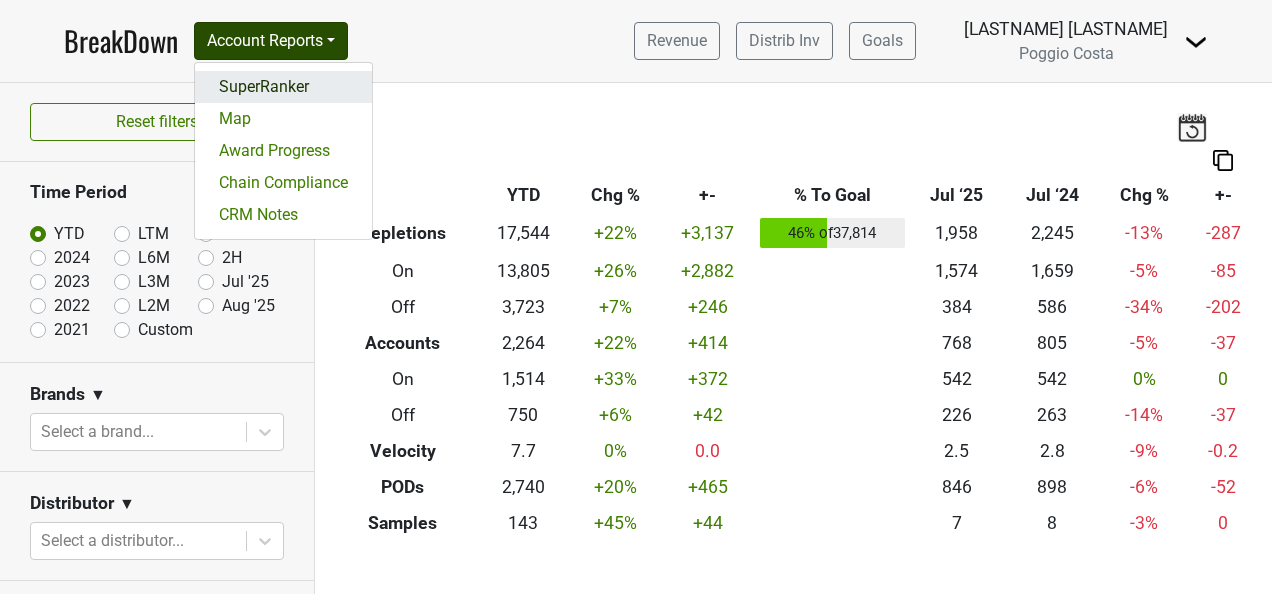 click on "SuperRanker" at bounding box center (283, 87) 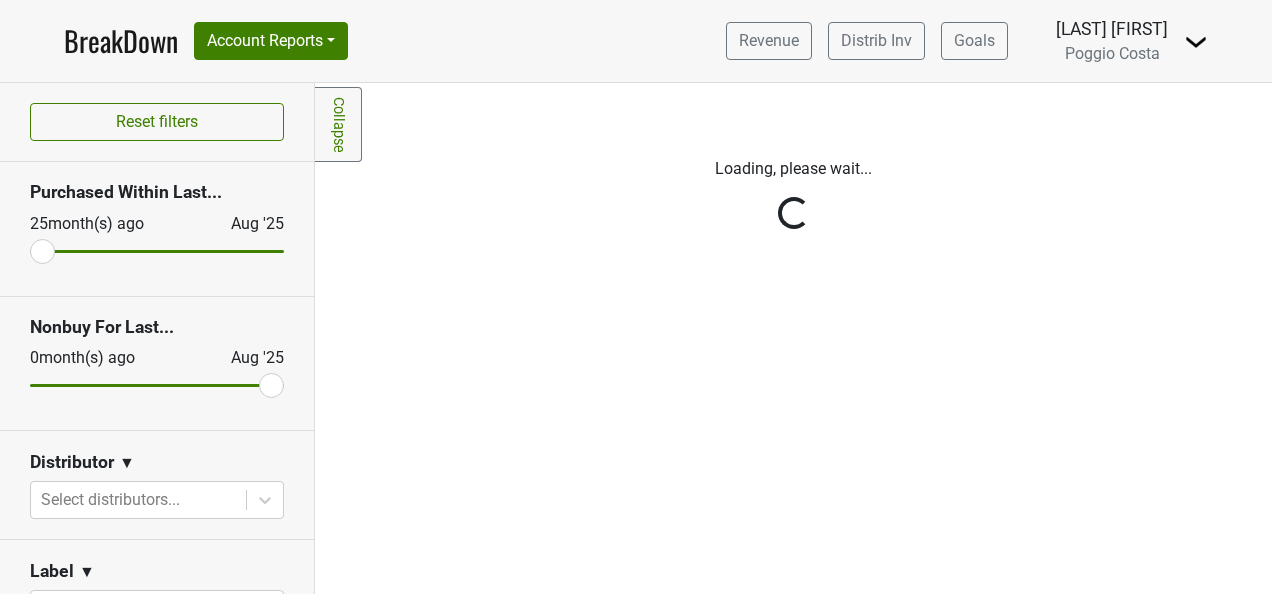scroll, scrollTop: 0, scrollLeft: 0, axis: both 